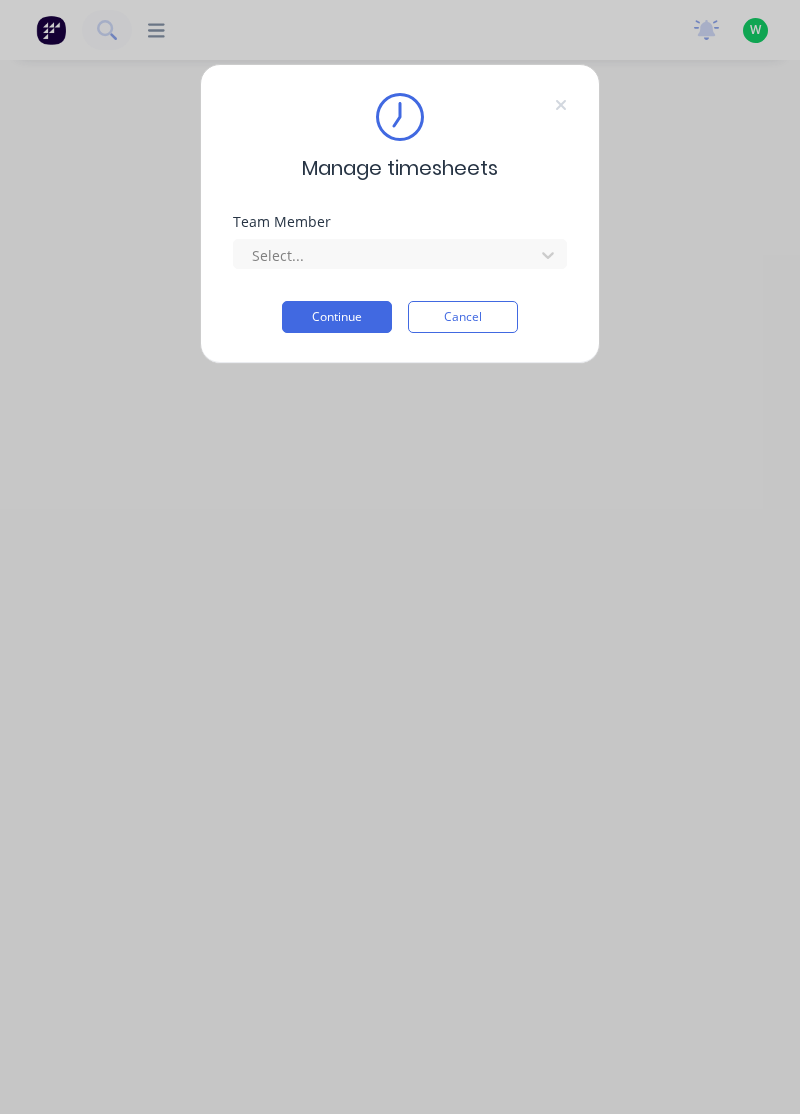 scroll, scrollTop: 0, scrollLeft: 0, axis: both 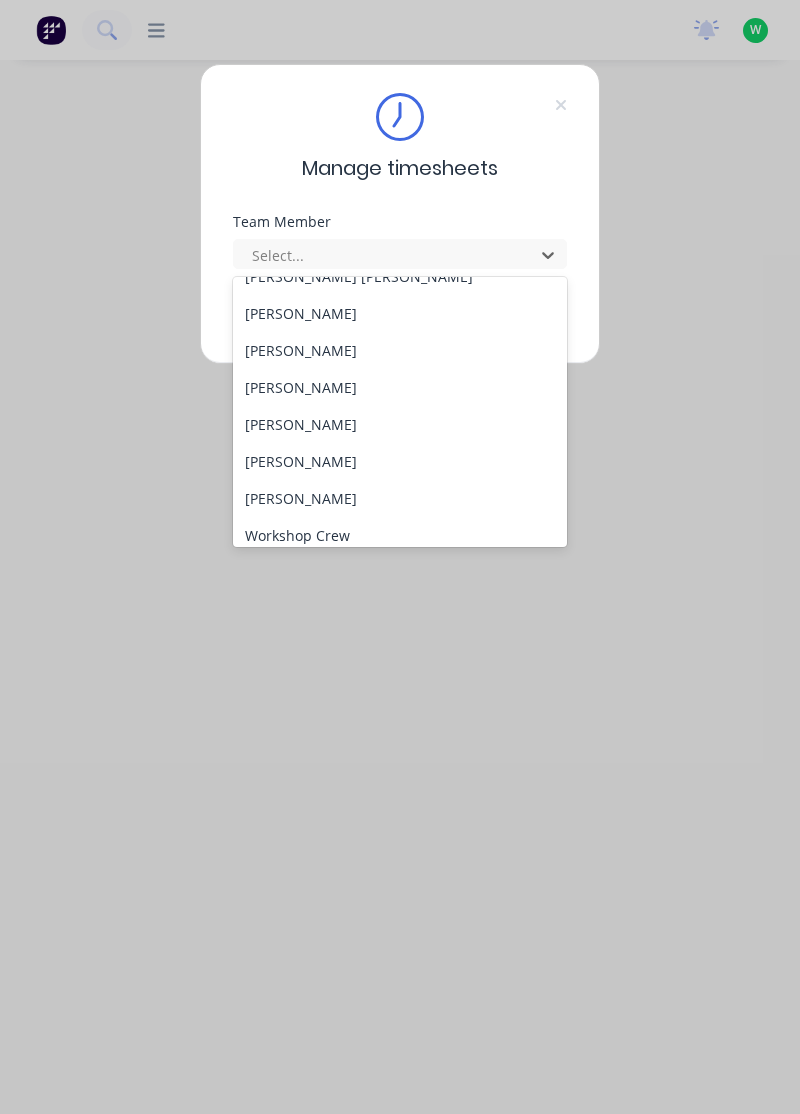 click on "[PERSON_NAME]" at bounding box center [400, 350] 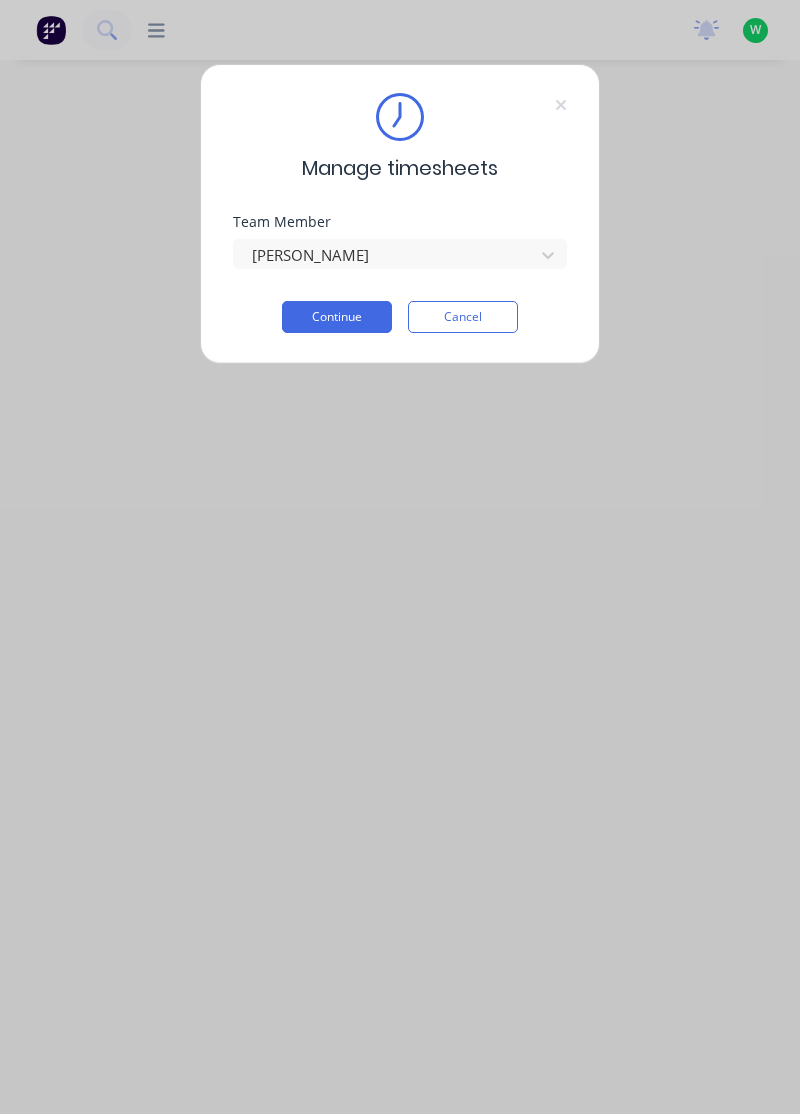click on "Continue" at bounding box center [337, 317] 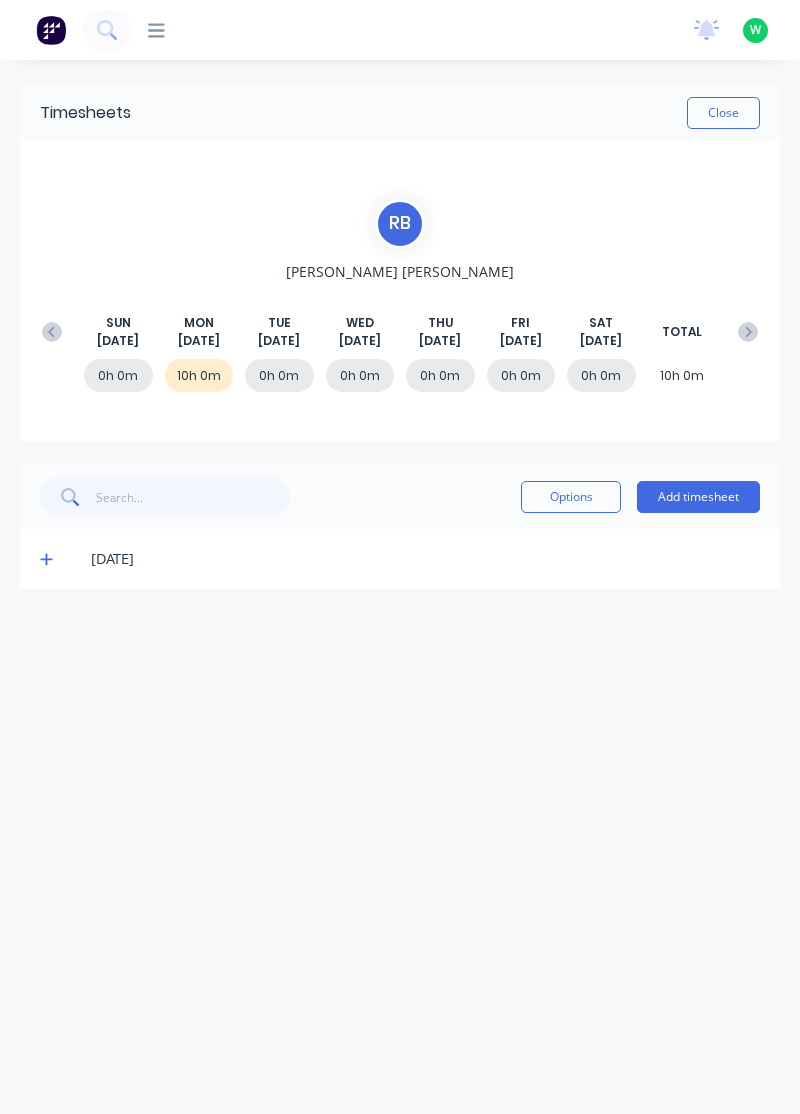 click on "Add timesheet" at bounding box center [698, 497] 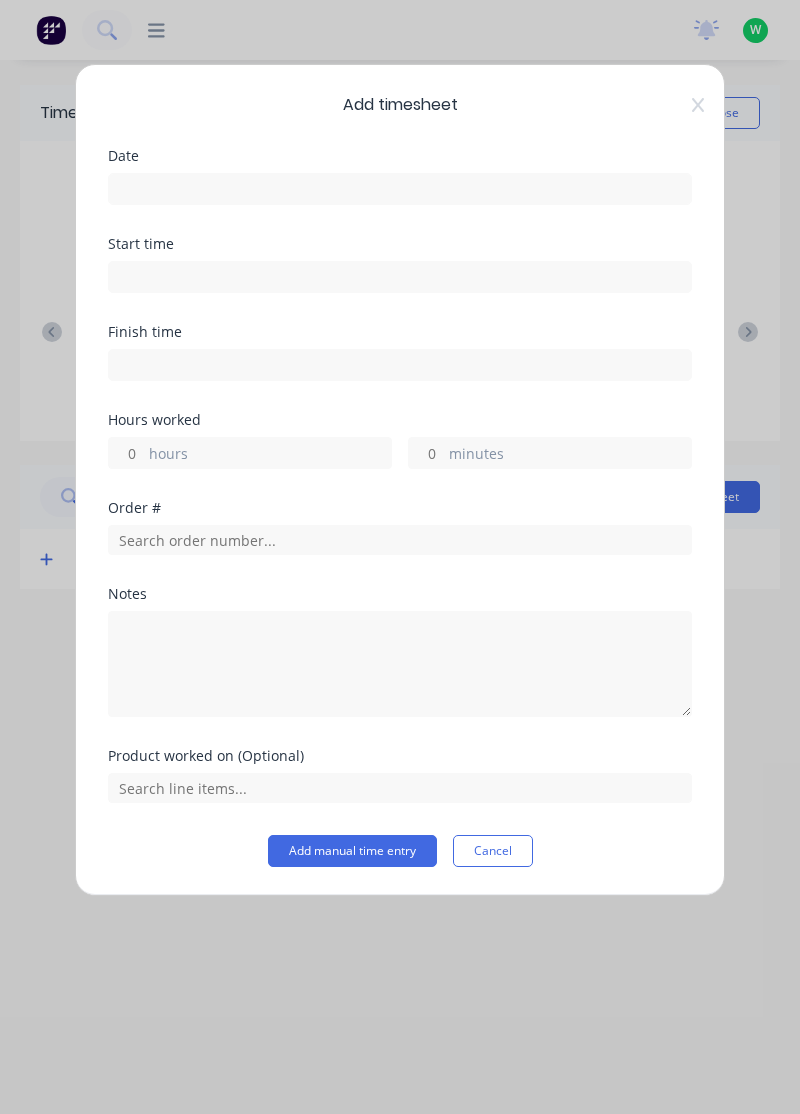 click 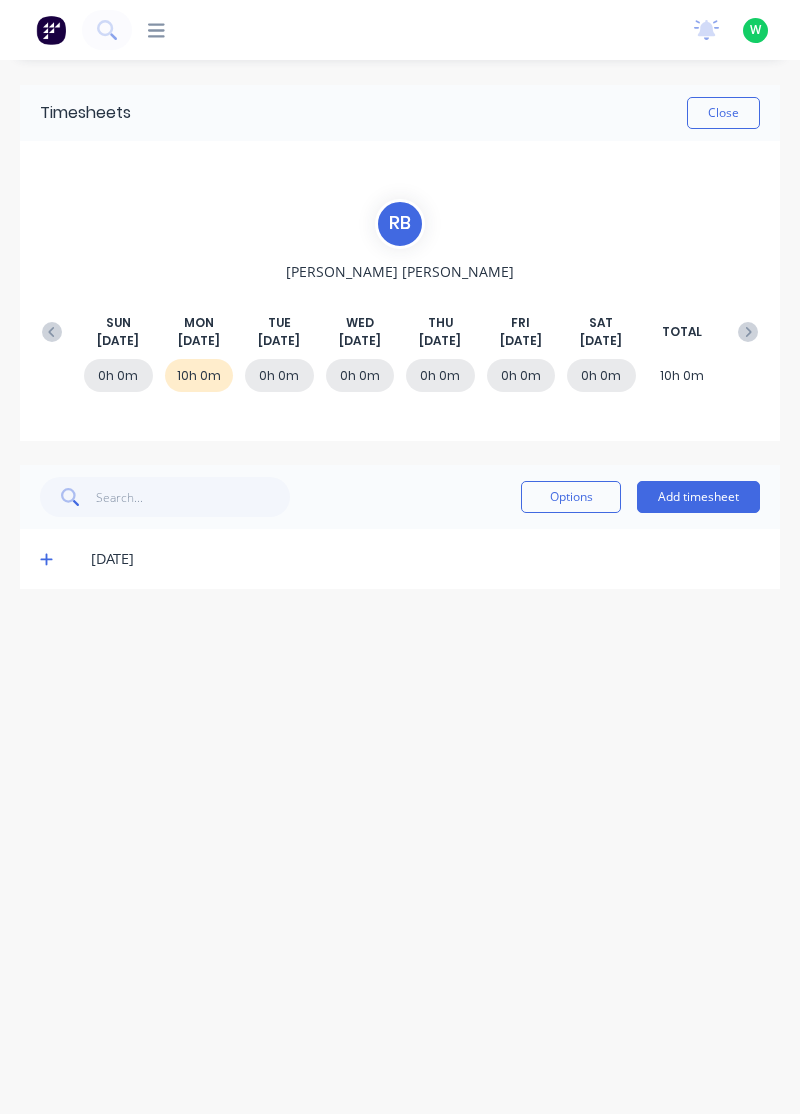 click 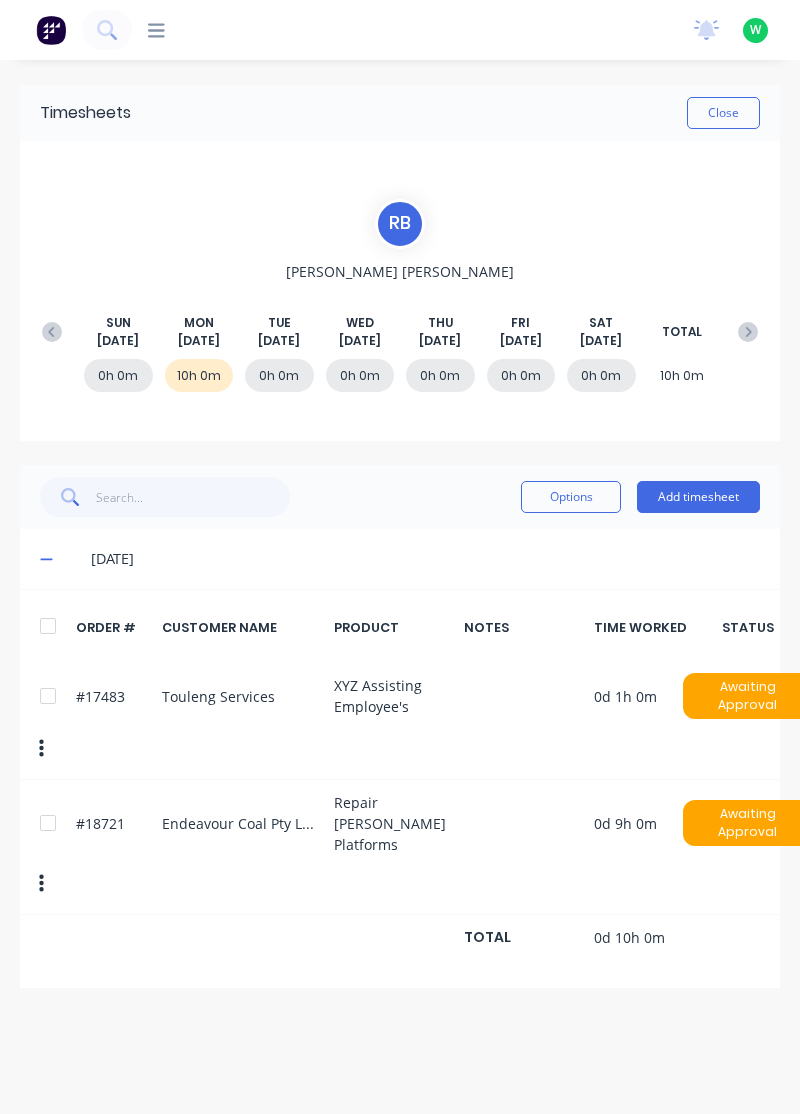 click on "Add timesheet" at bounding box center [698, 497] 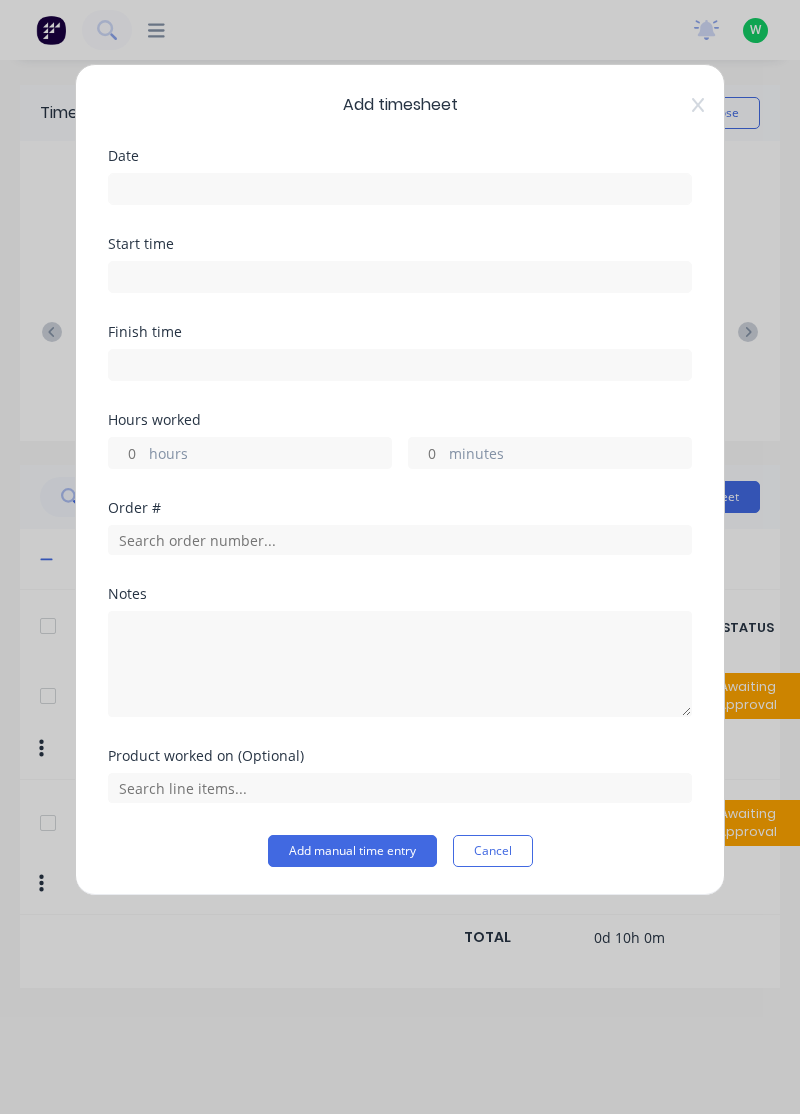 click at bounding box center [400, 189] 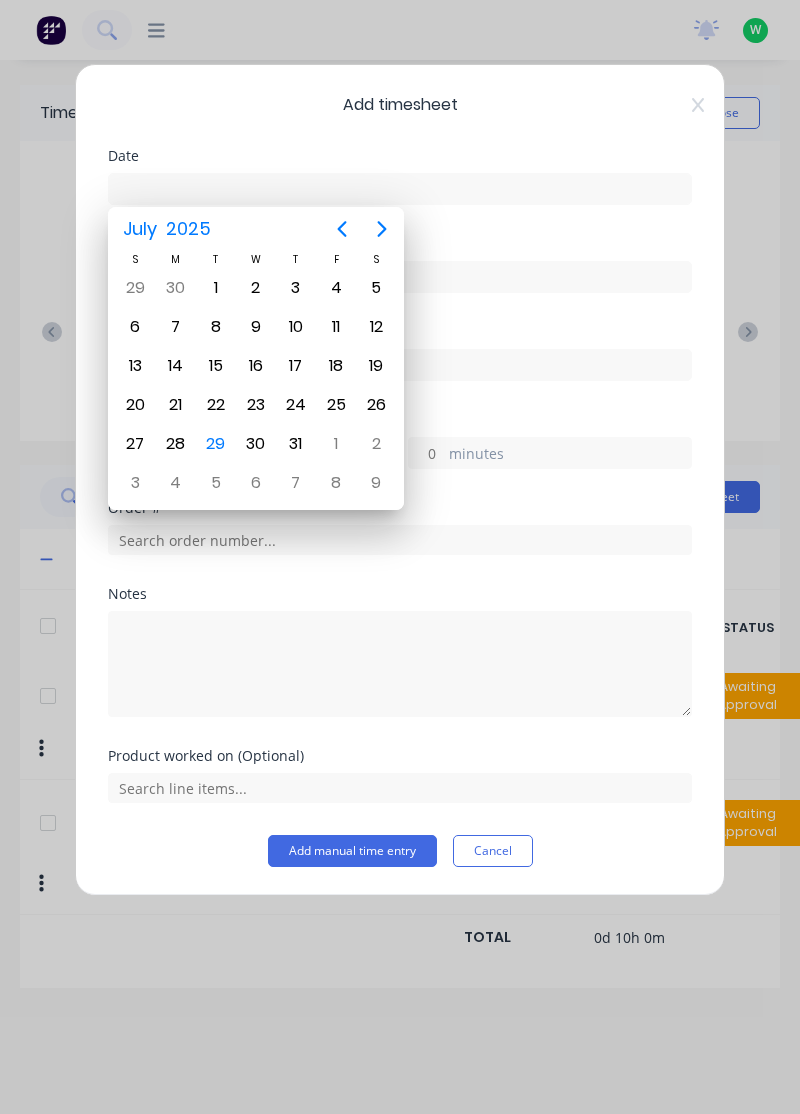 click on "29" at bounding box center (216, 444) 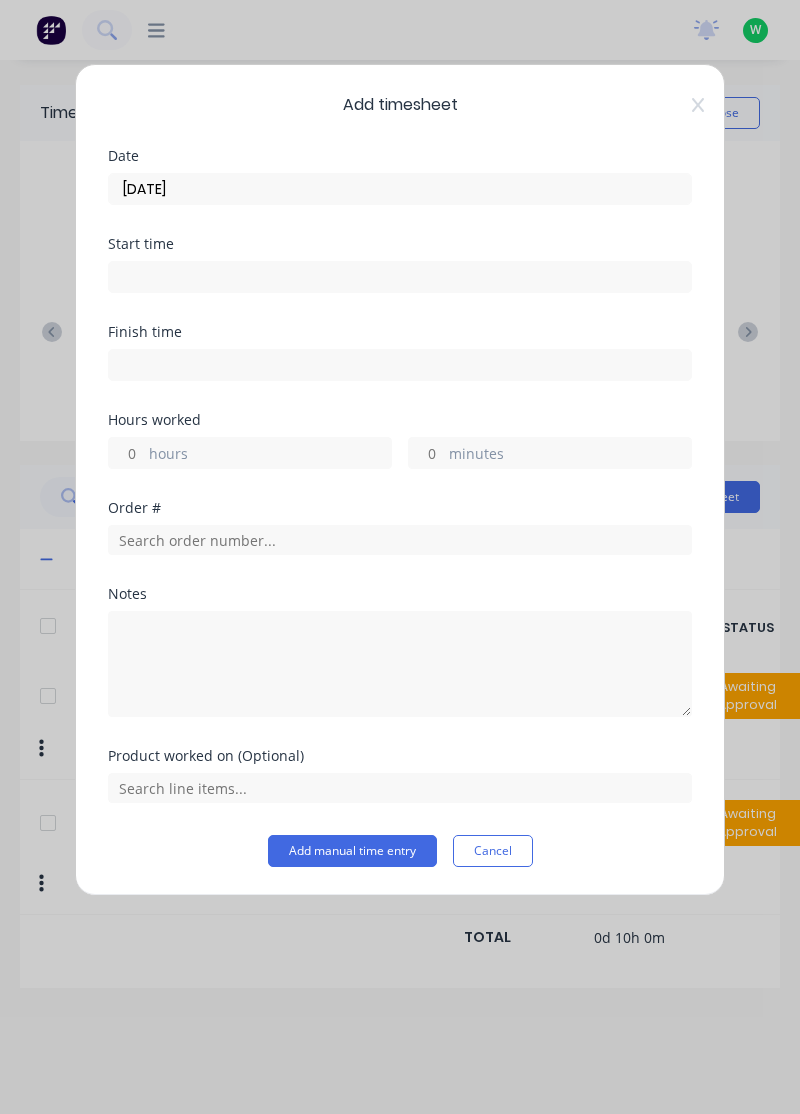 click on "hours" at bounding box center (126, 453) 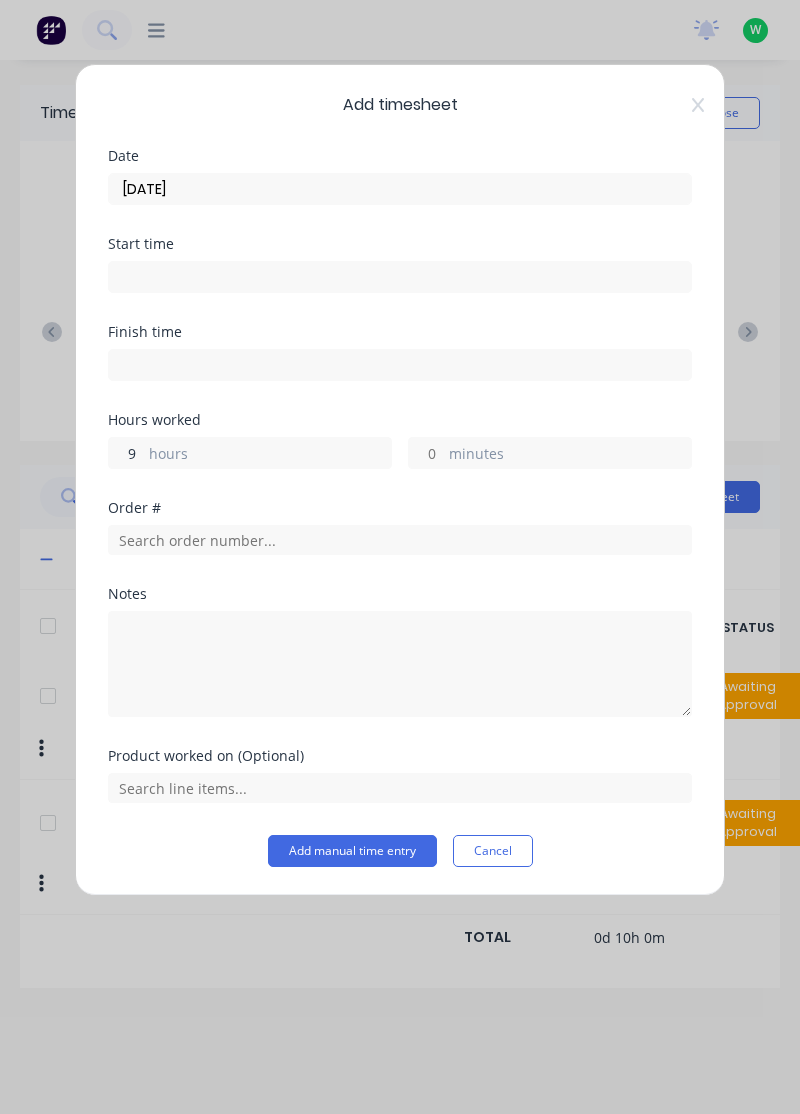 type on "9" 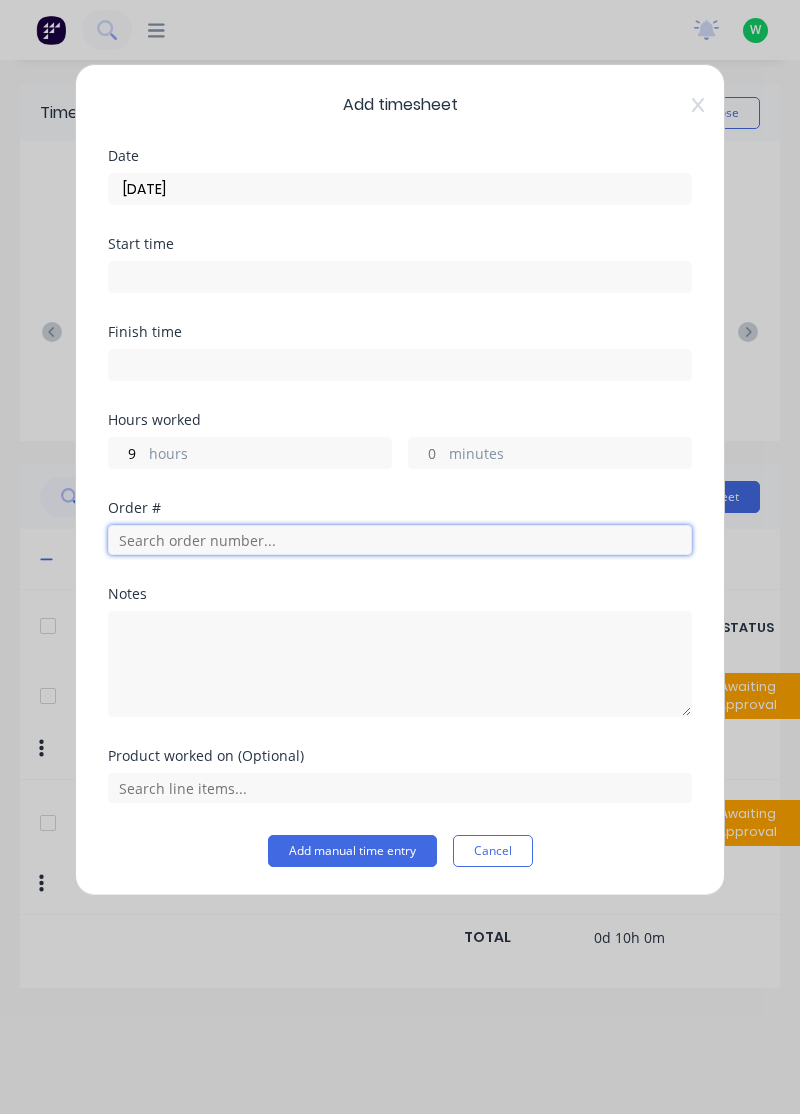 click at bounding box center [400, 540] 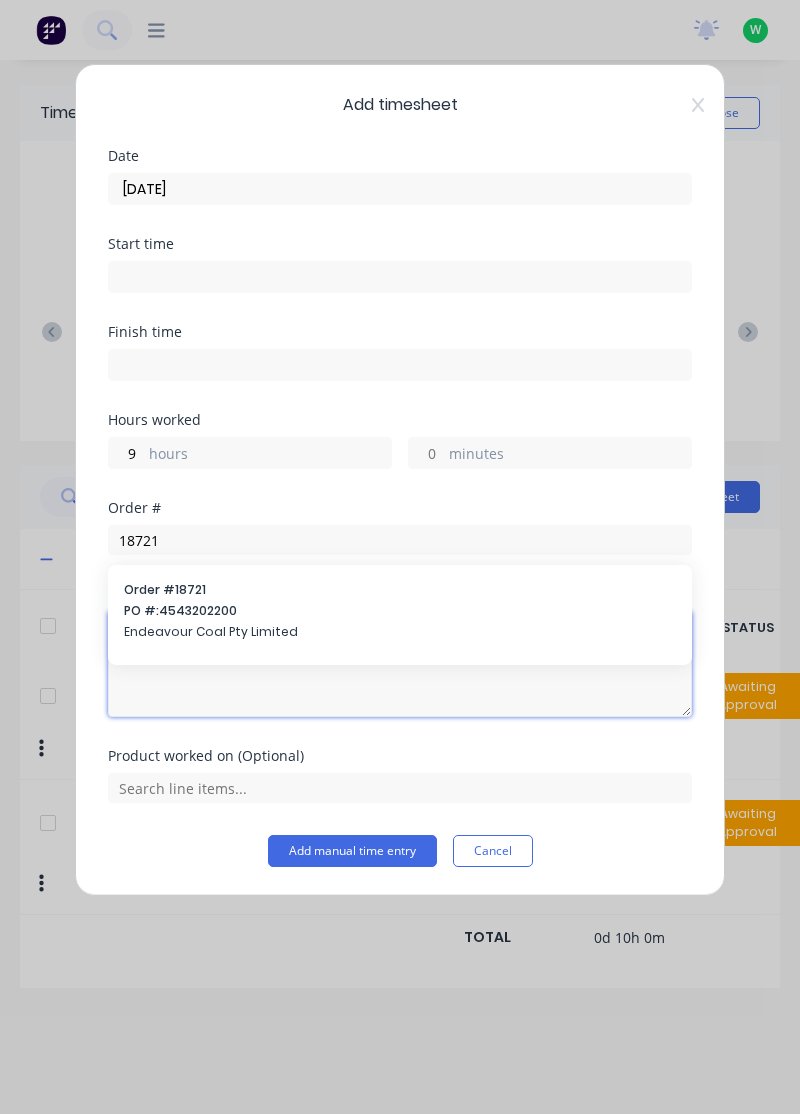 click at bounding box center (400, 664) 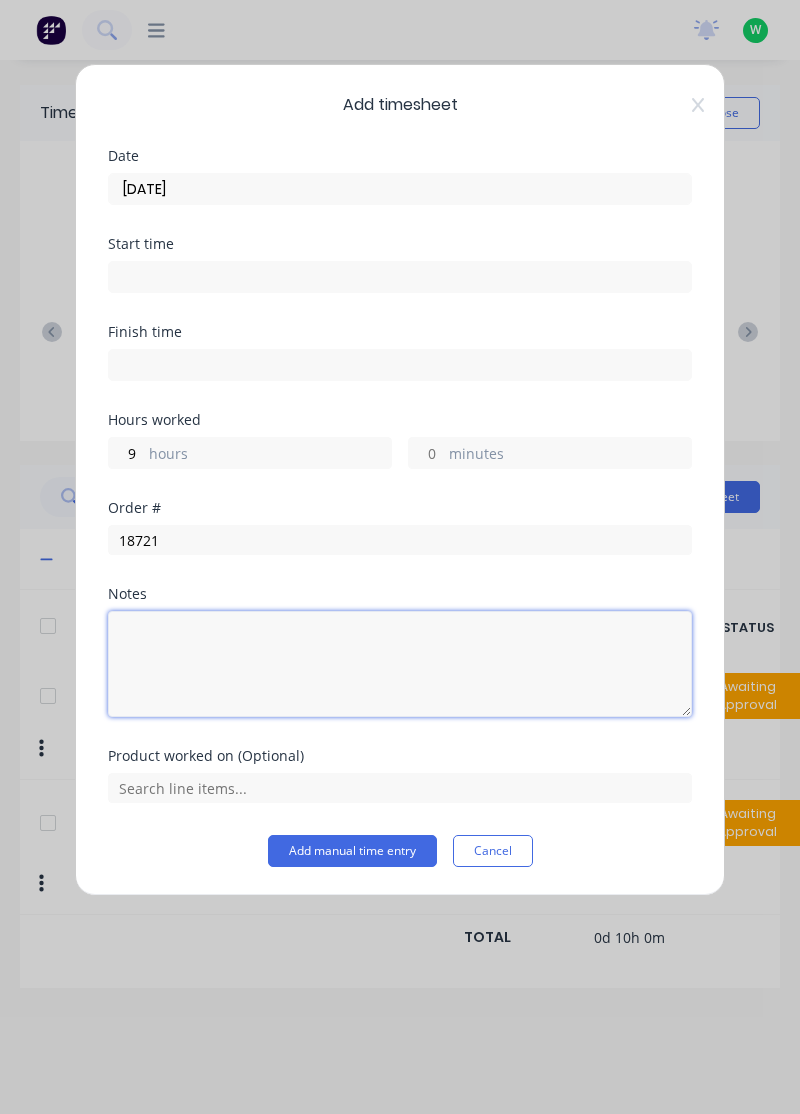 click at bounding box center (400, 664) 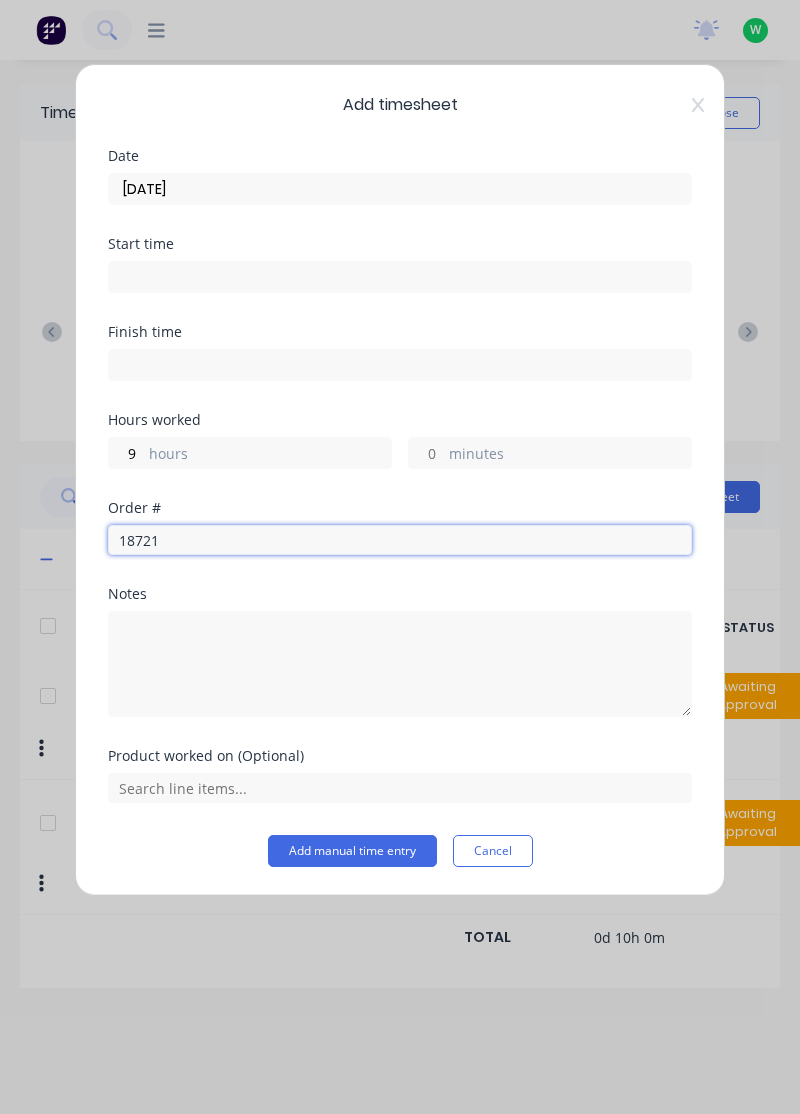 click on "18721" at bounding box center [400, 540] 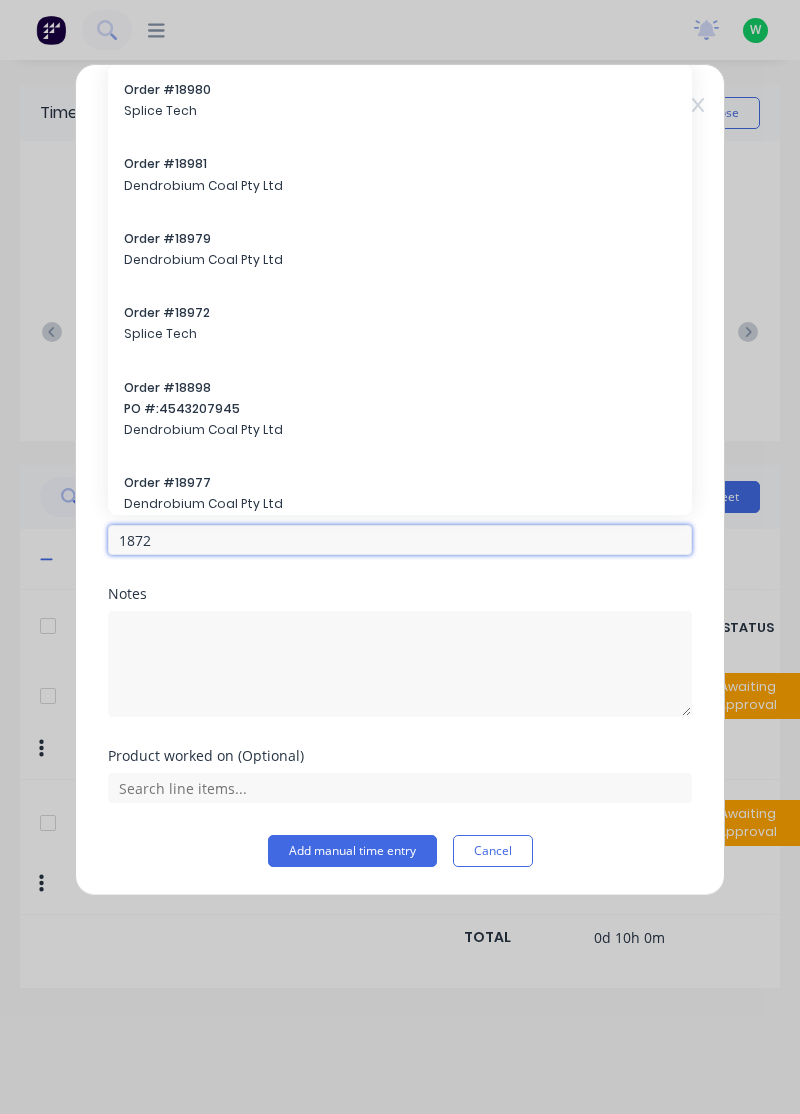 type on "18721" 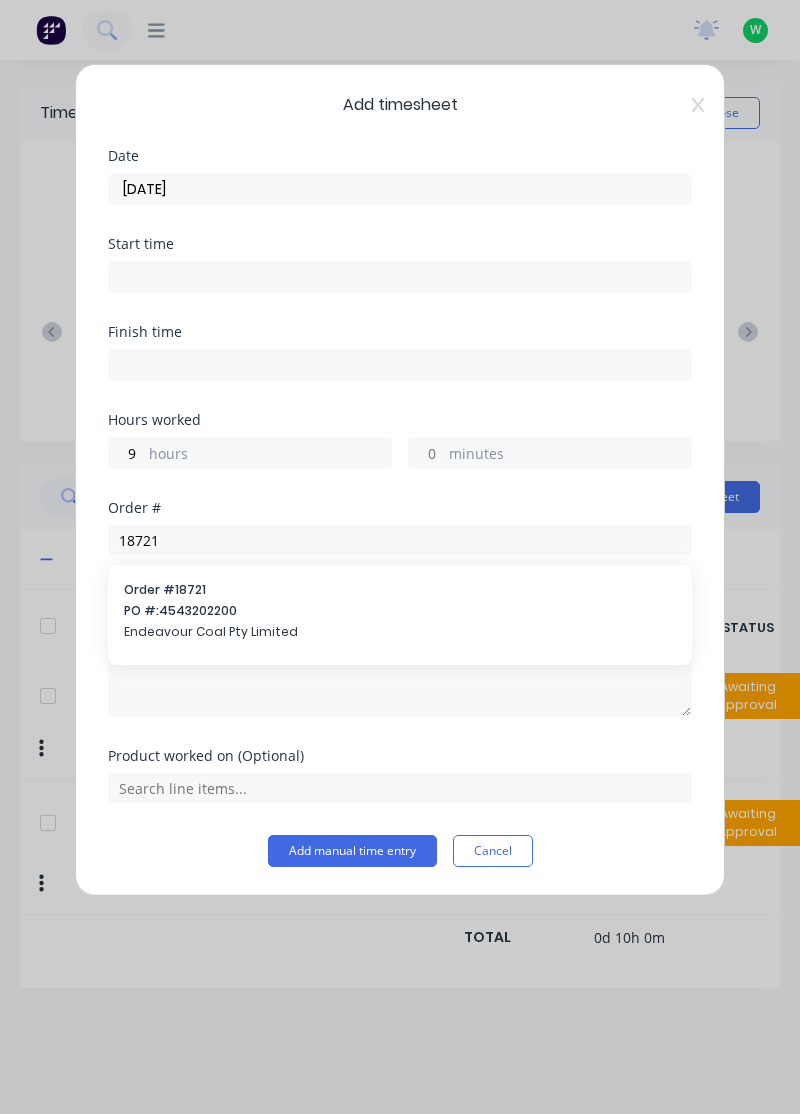 click on "PO #:  4543202200" at bounding box center [400, 611] 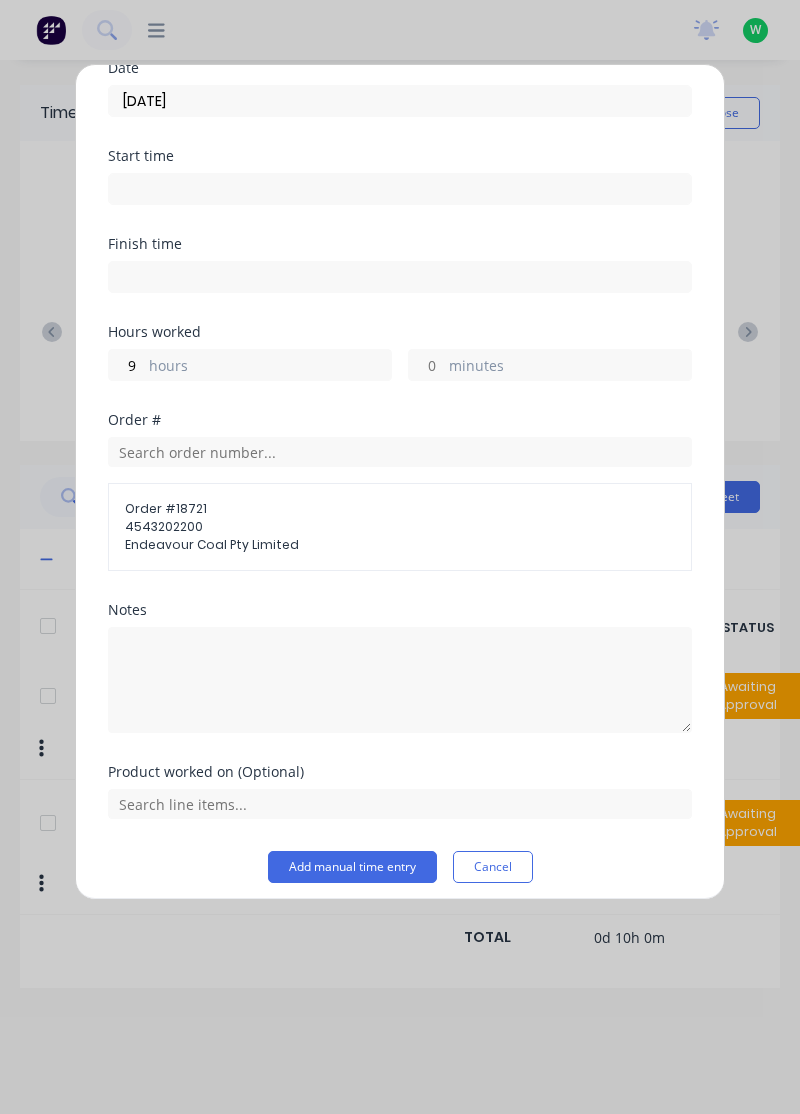scroll, scrollTop: 96, scrollLeft: 0, axis: vertical 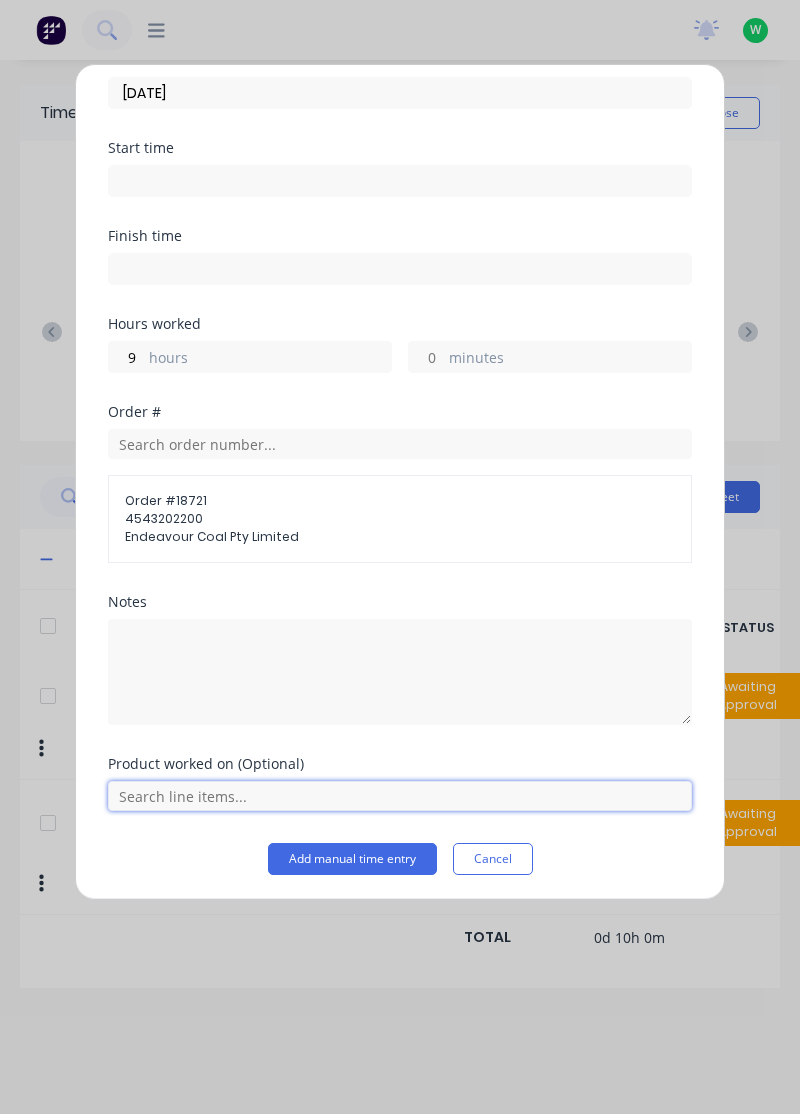 click at bounding box center (400, 796) 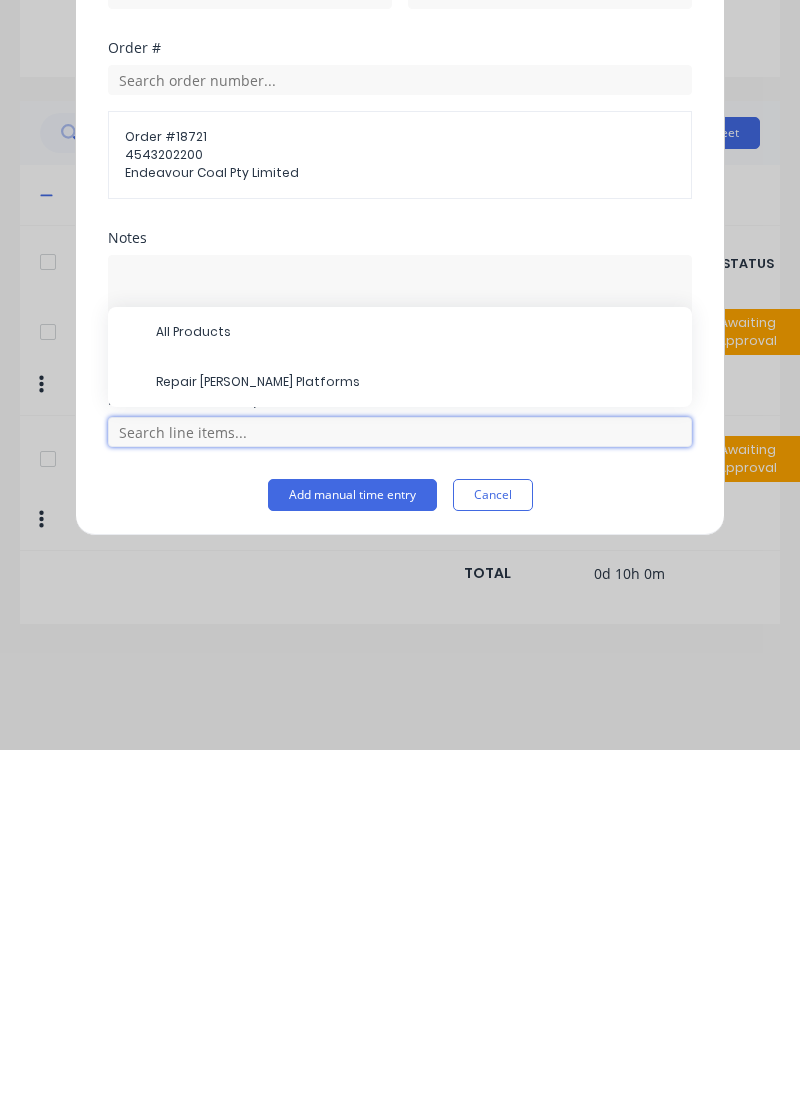 scroll, scrollTop: 53, scrollLeft: 0, axis: vertical 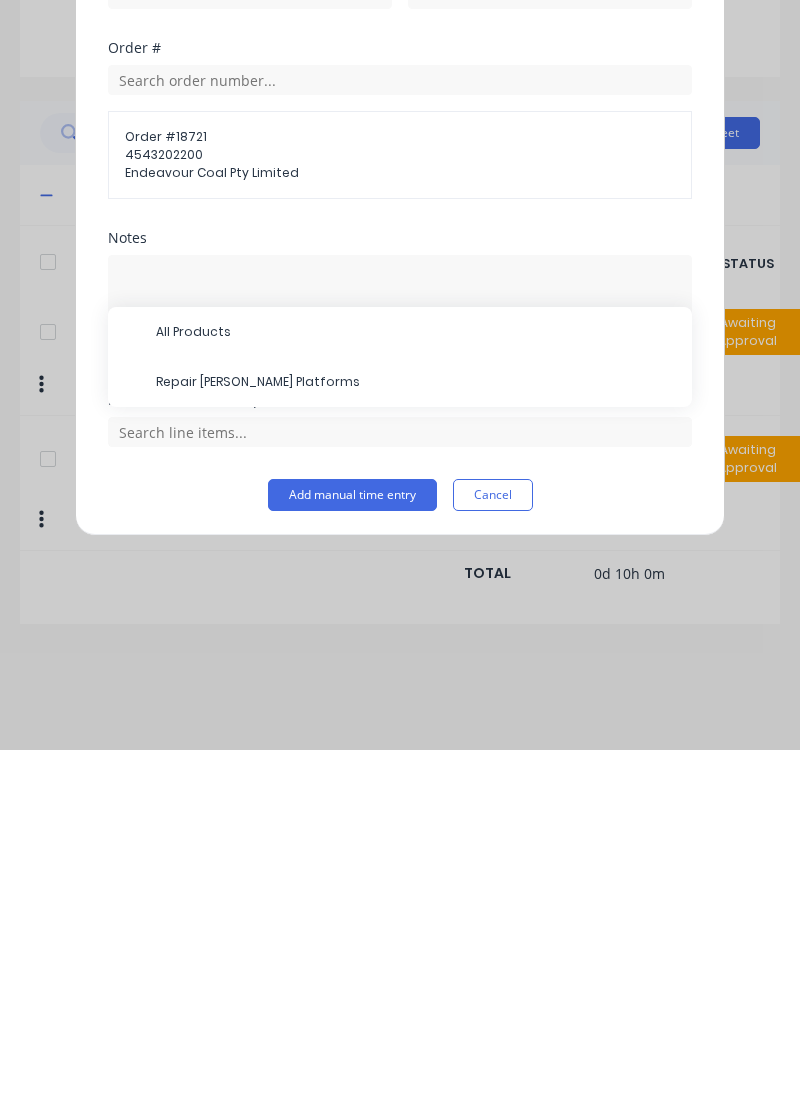 click on "Repair [PERSON_NAME] Platforms" at bounding box center [416, 746] 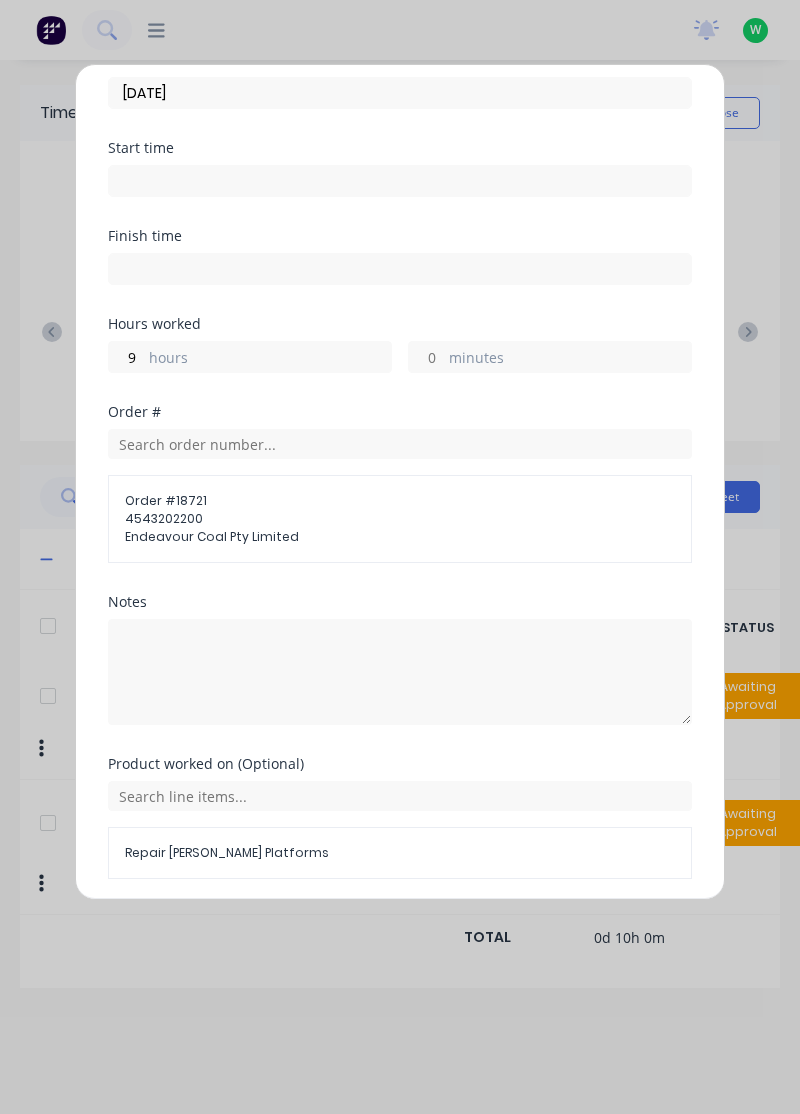 scroll, scrollTop: 163, scrollLeft: 0, axis: vertical 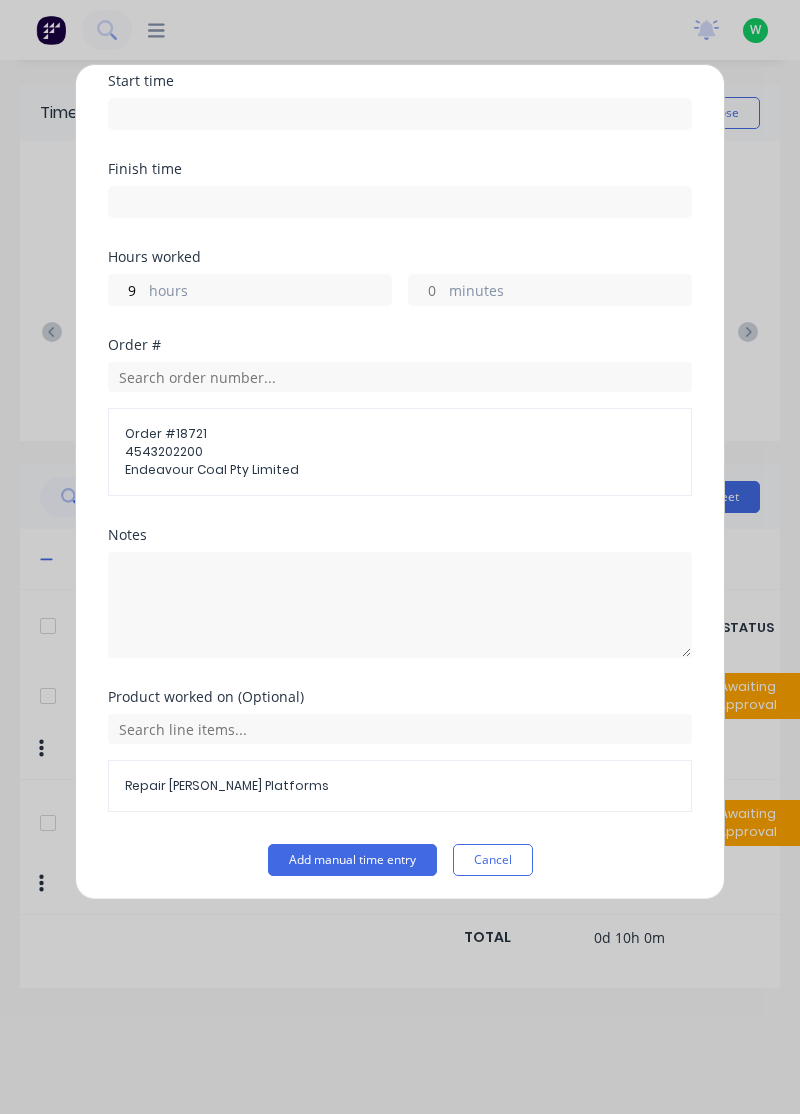 click on "Add manual time entry" at bounding box center (352, 860) 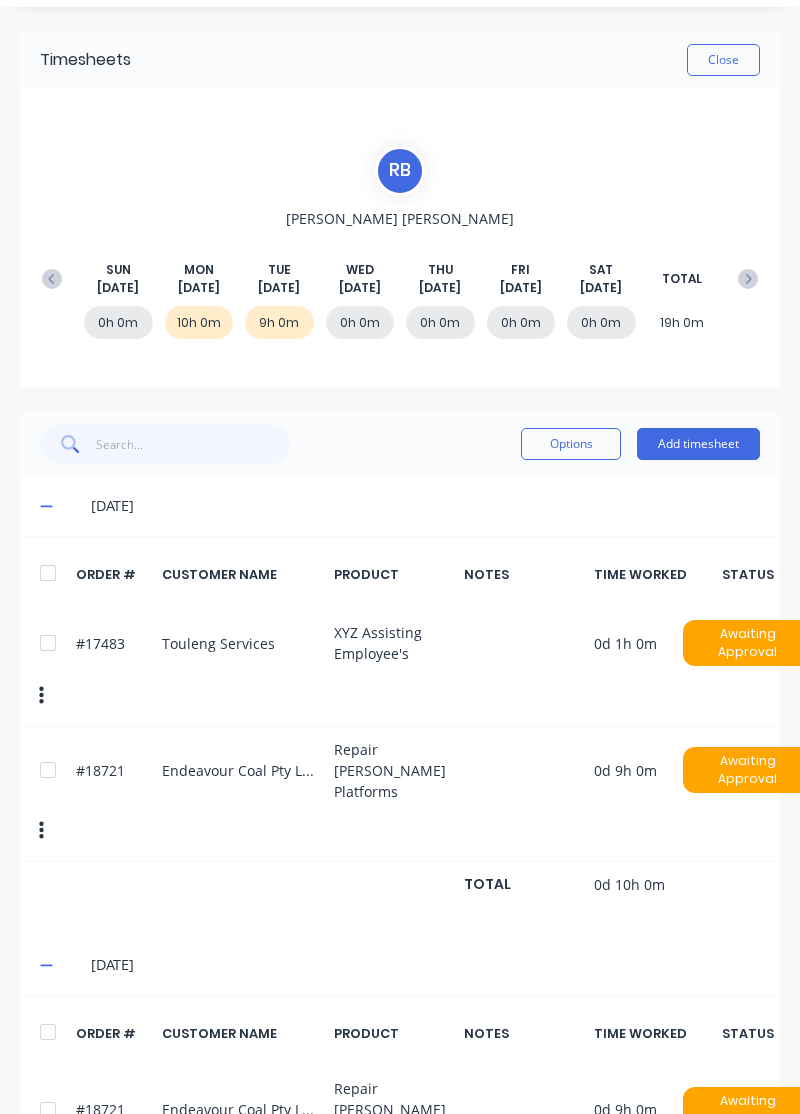 scroll, scrollTop: 0, scrollLeft: 0, axis: both 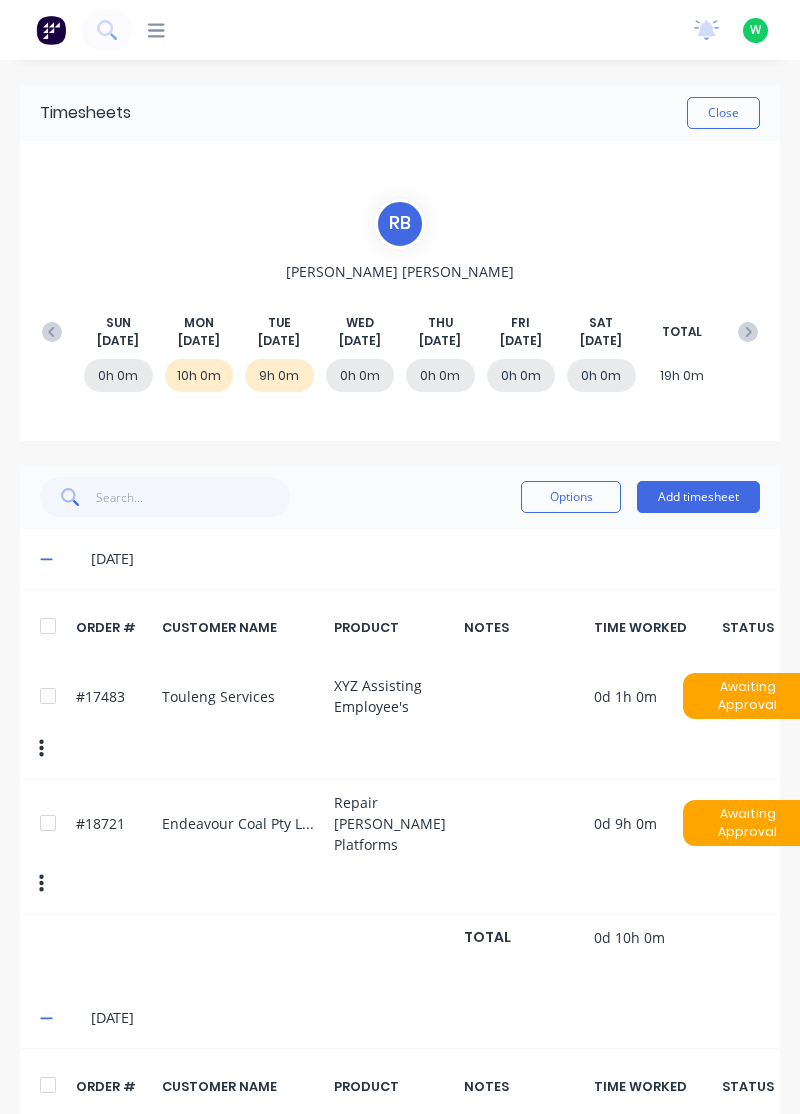 click on "Add timesheet" at bounding box center [698, 497] 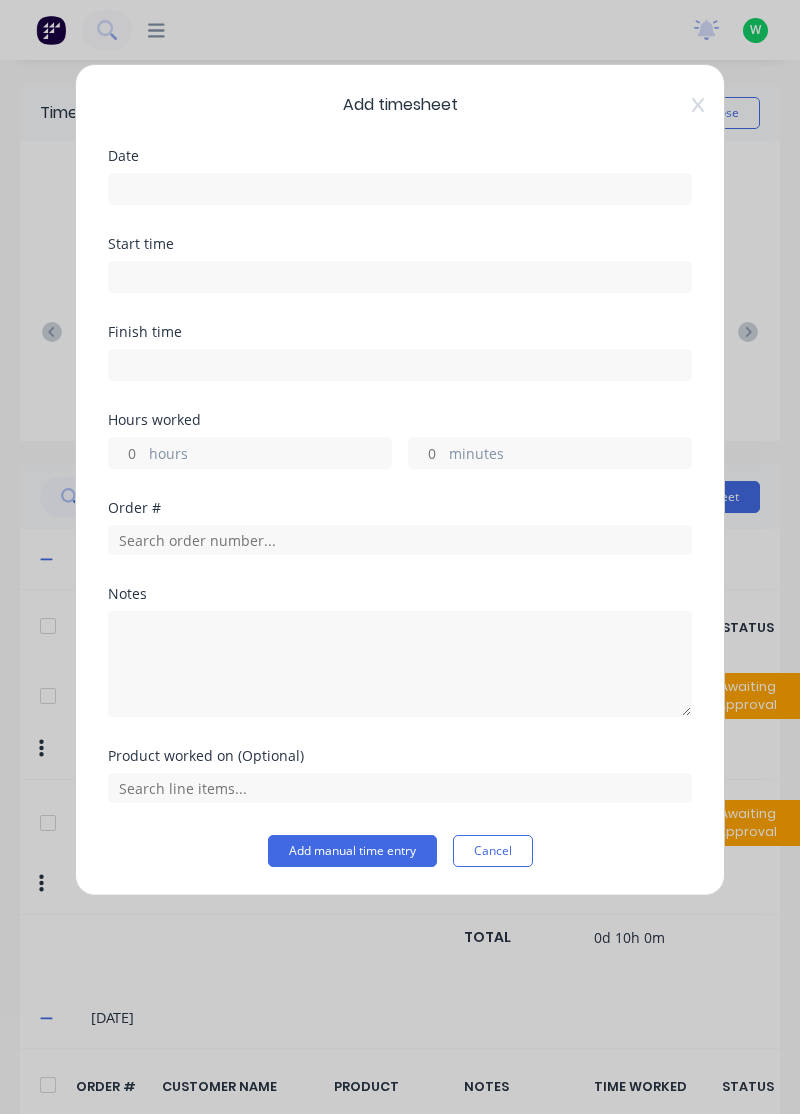 click at bounding box center [400, 189] 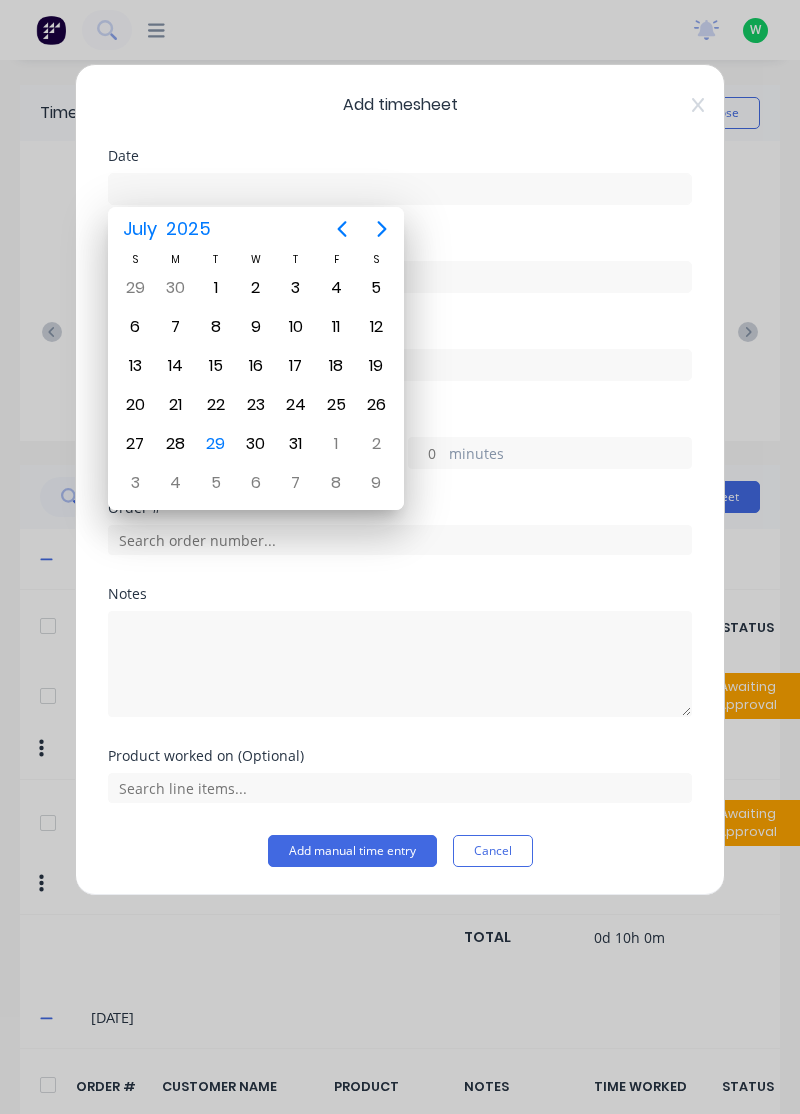 click on "29" at bounding box center [216, 444] 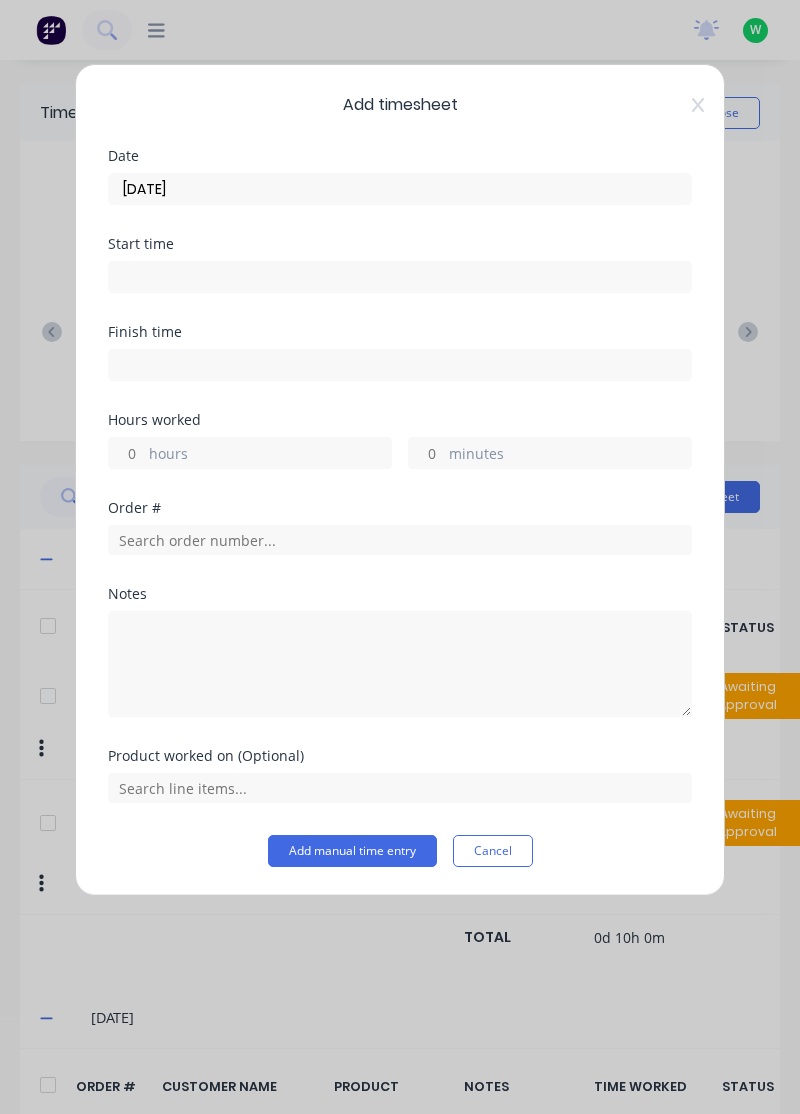 click on "hours" at bounding box center [126, 453] 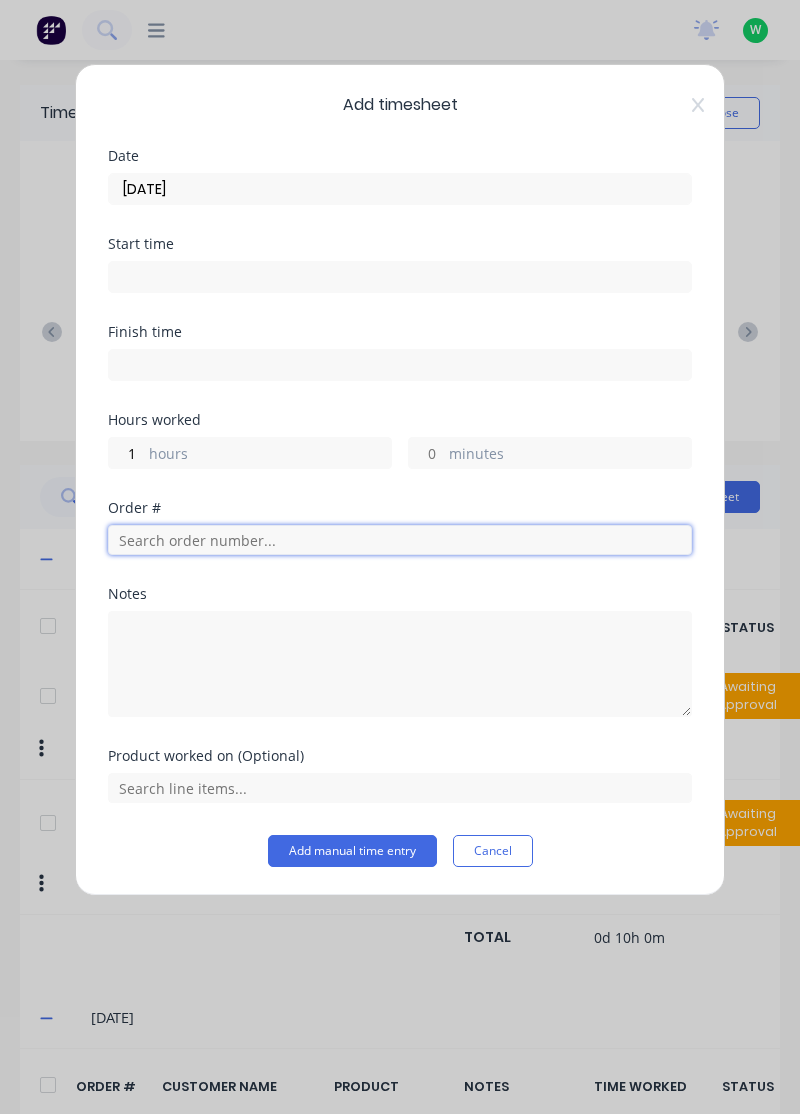 click at bounding box center (400, 540) 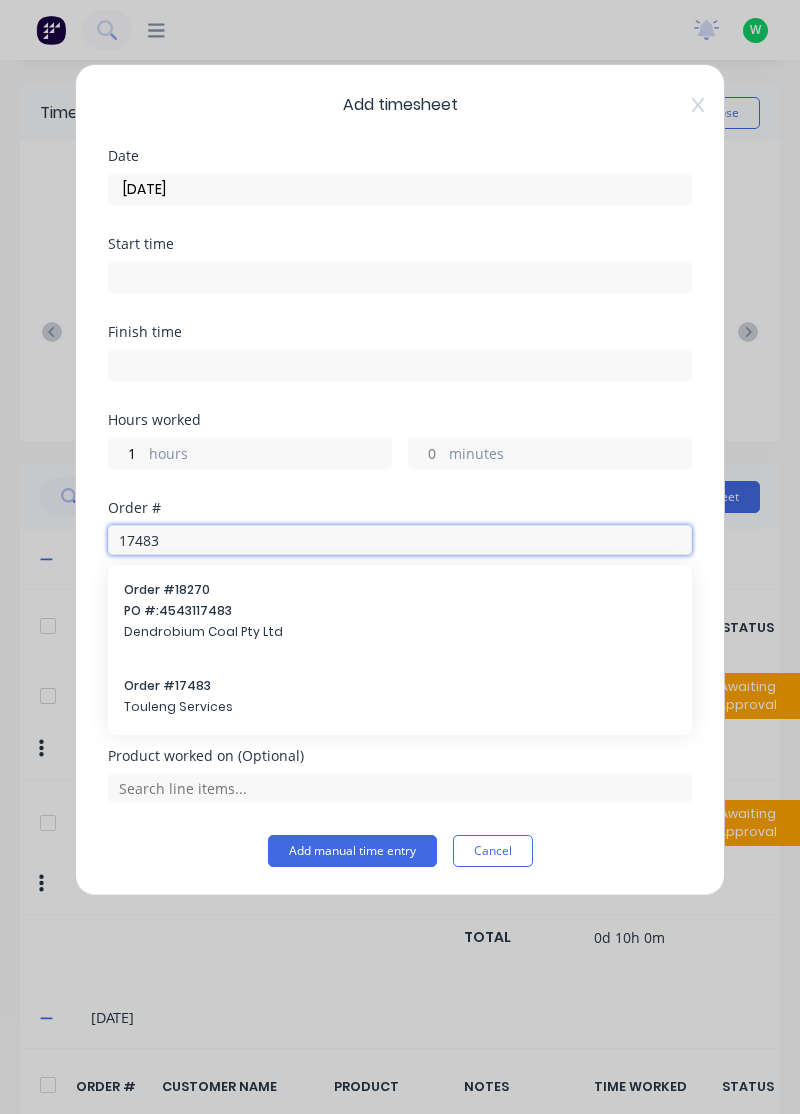 type on "17483" 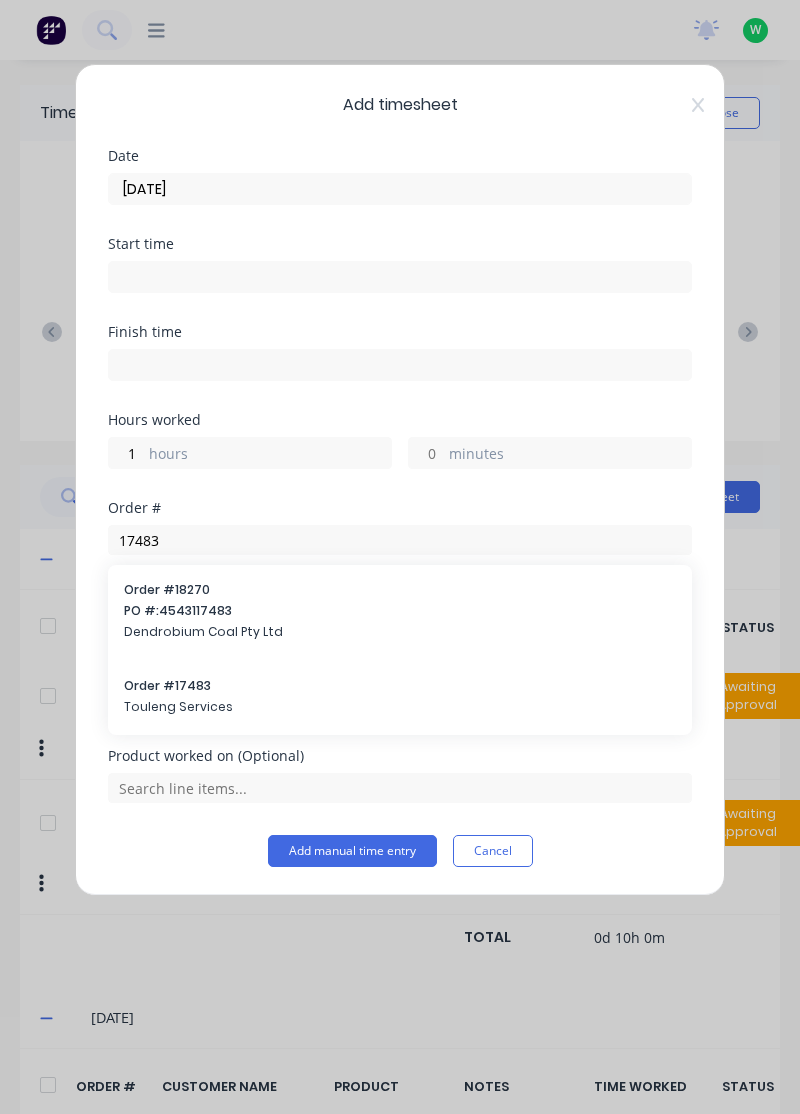 click on "Touleng Services" at bounding box center [400, 707] 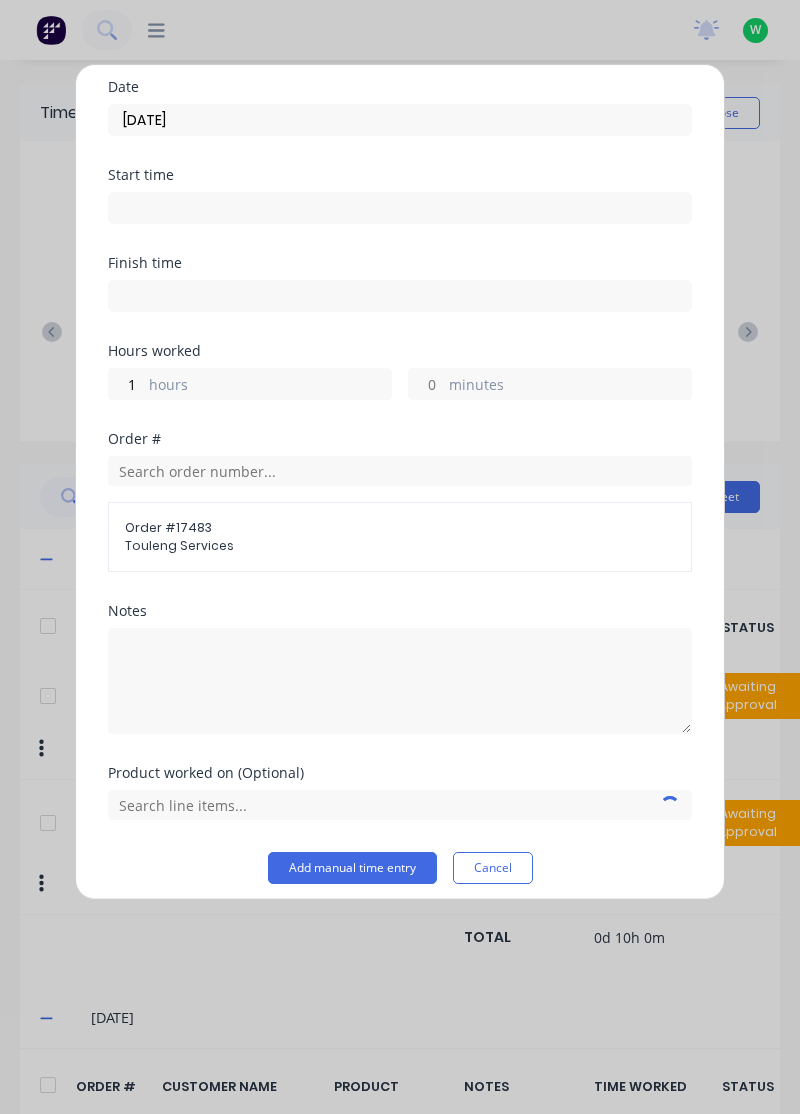 scroll, scrollTop: 78, scrollLeft: 0, axis: vertical 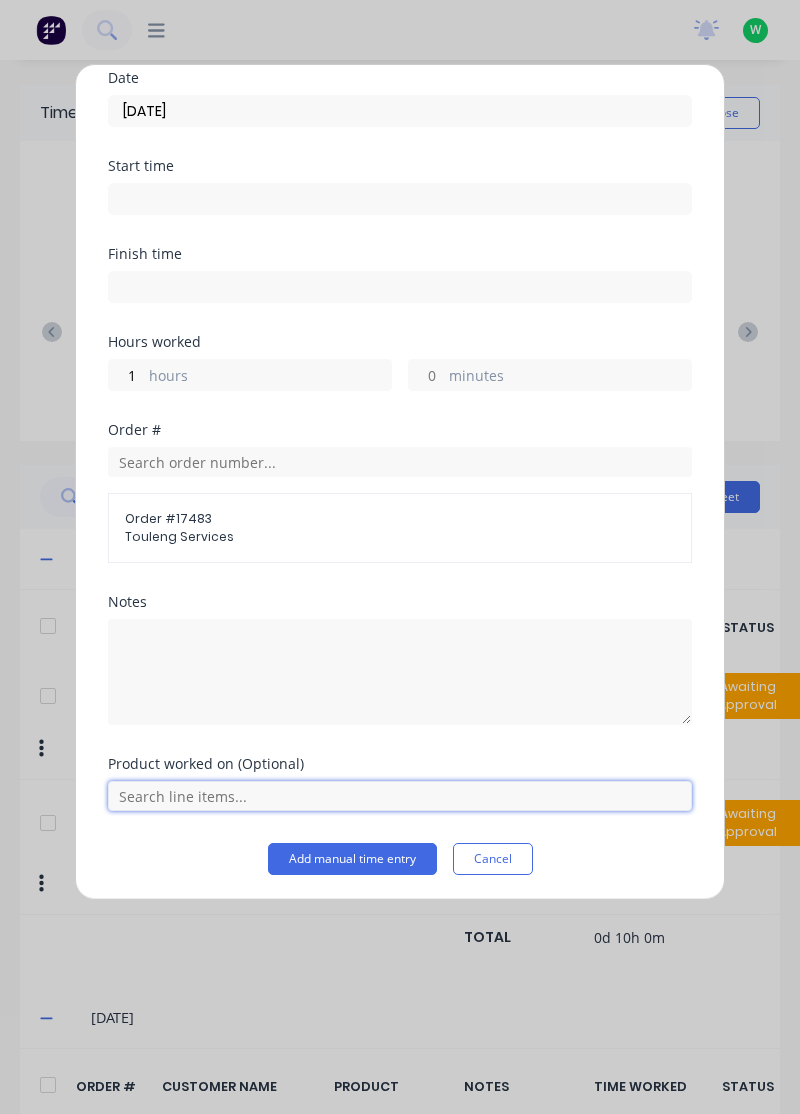 click at bounding box center [400, 796] 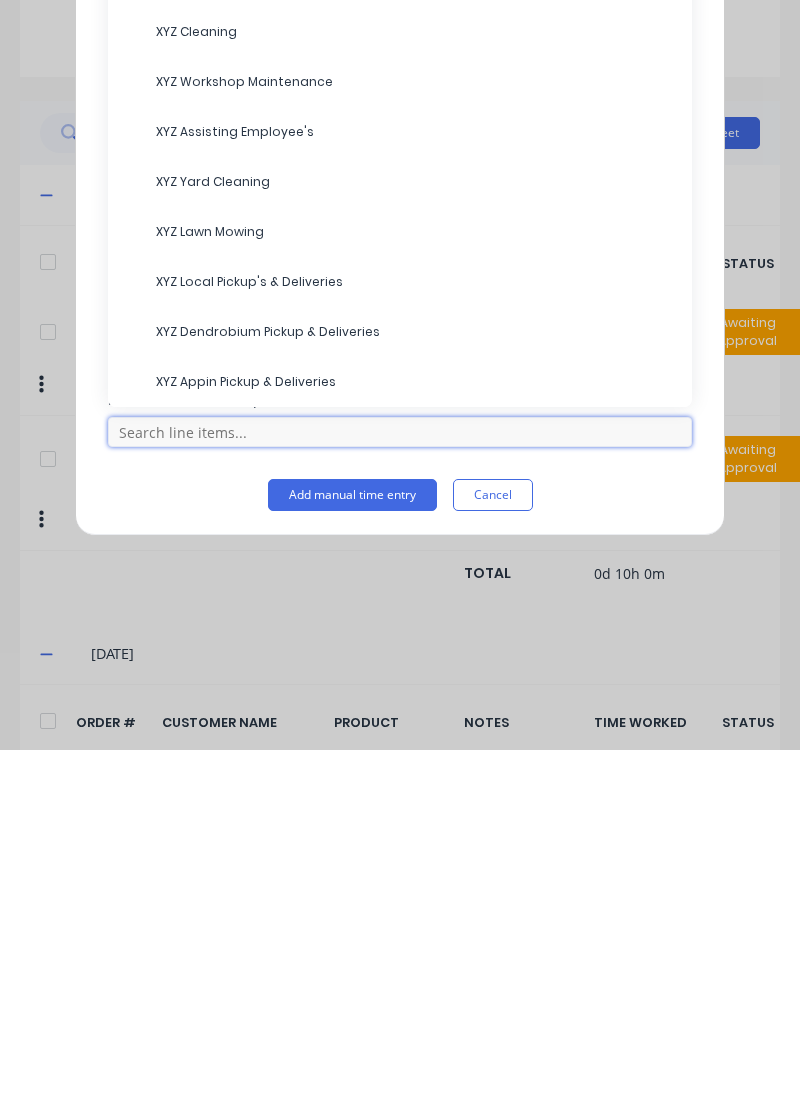 scroll, scrollTop: 53, scrollLeft: 0, axis: vertical 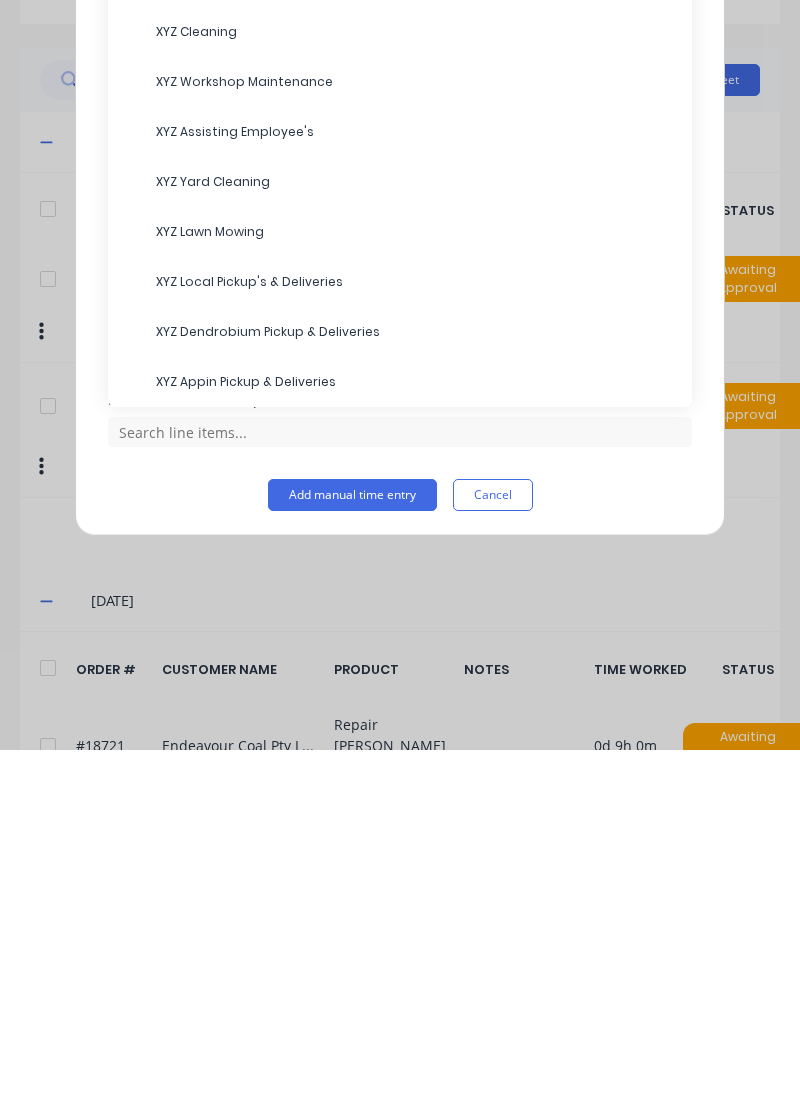 click on "XYZ Assisting Employee's" at bounding box center [416, 496] 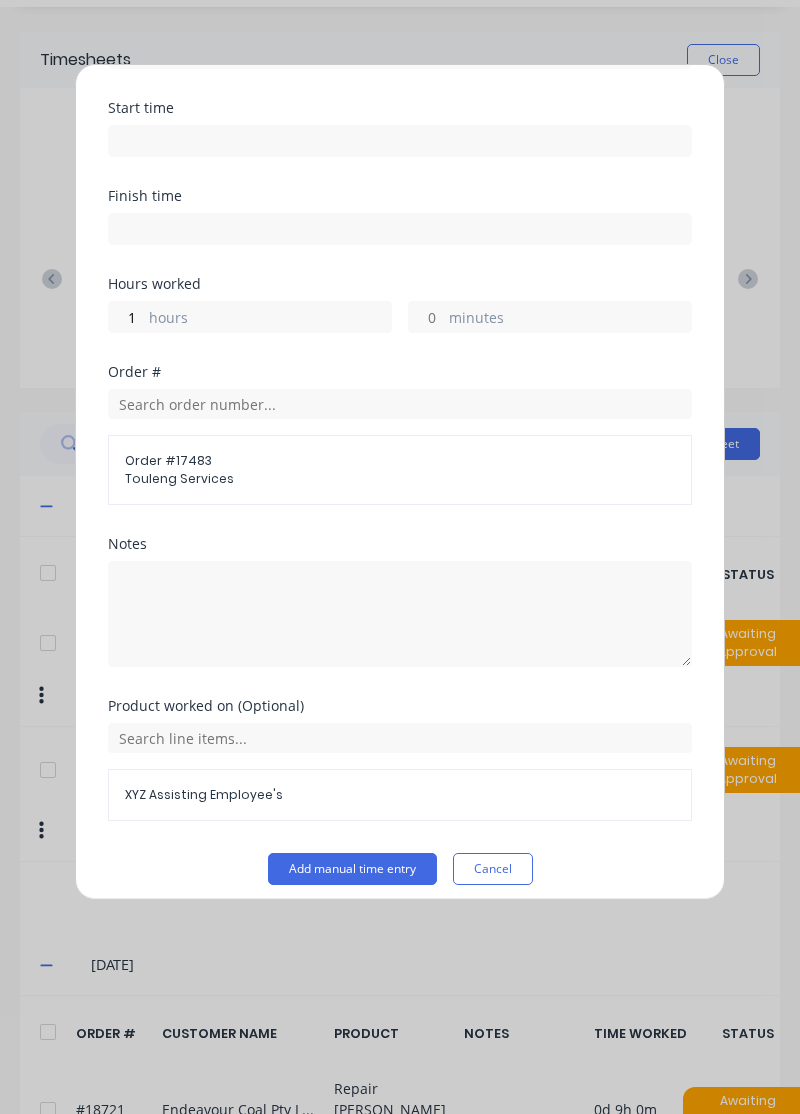 scroll, scrollTop: 145, scrollLeft: 0, axis: vertical 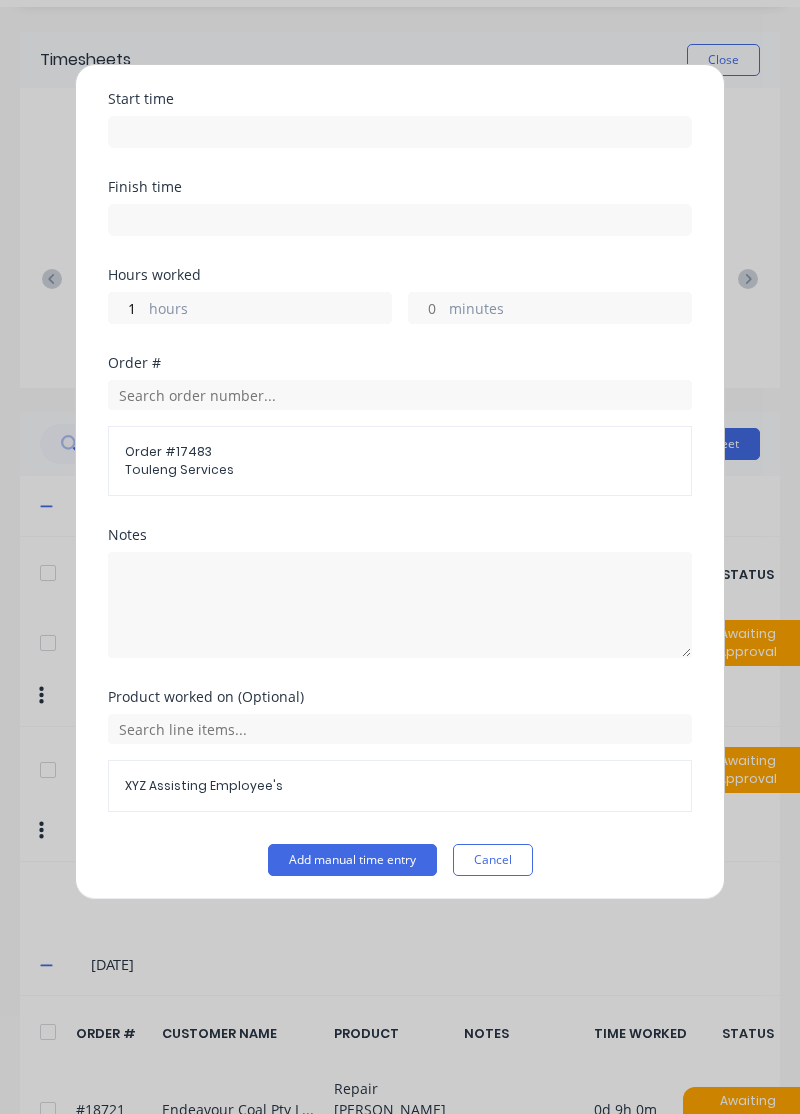 click on "Add manual time entry" at bounding box center [352, 860] 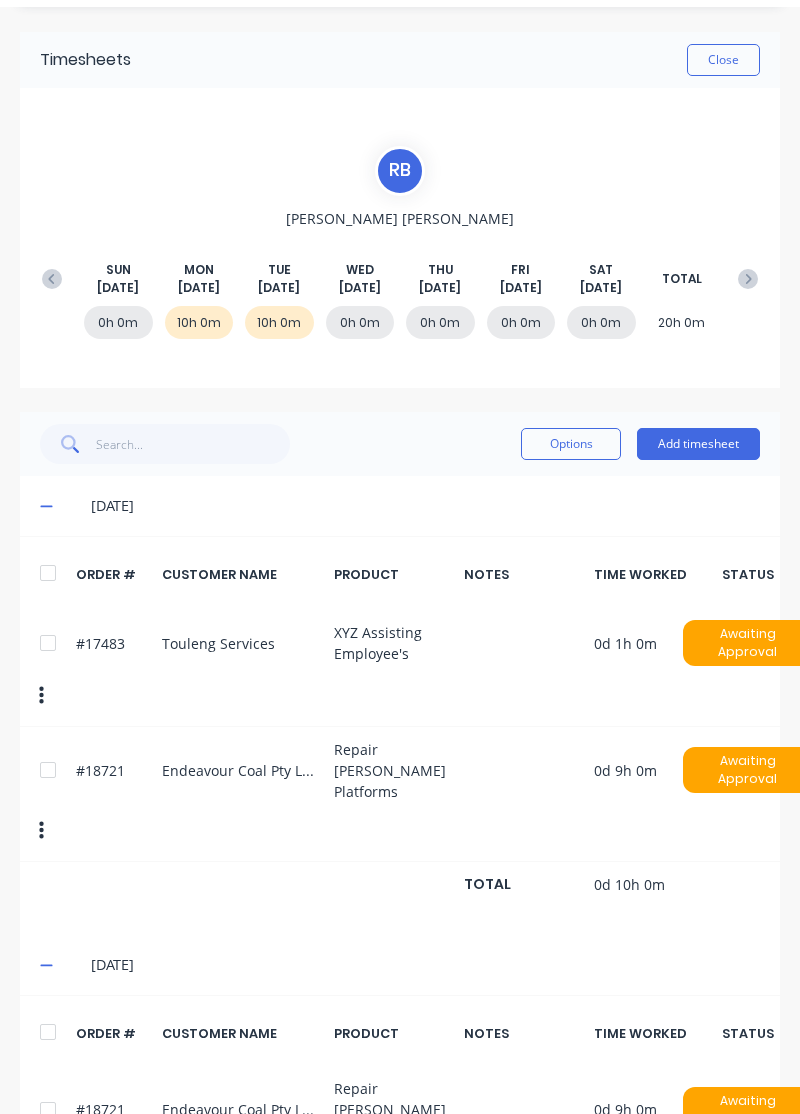 click on "Close" at bounding box center [723, 60] 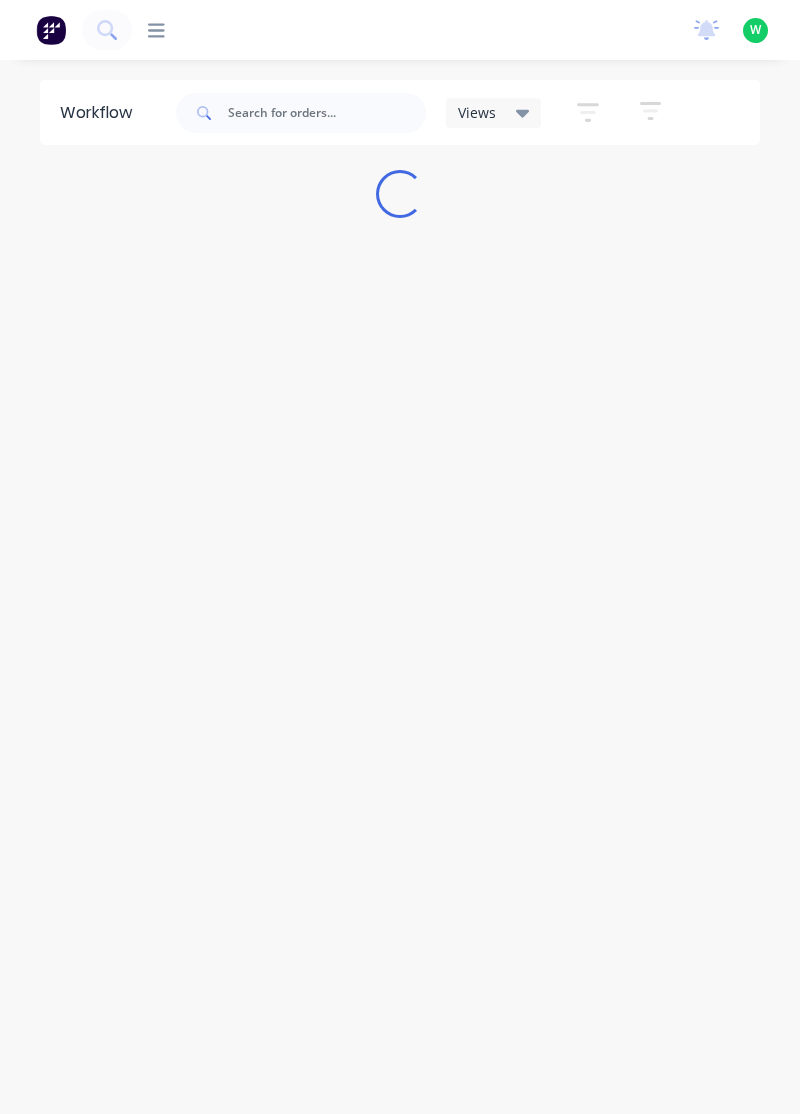 scroll, scrollTop: 0, scrollLeft: 0, axis: both 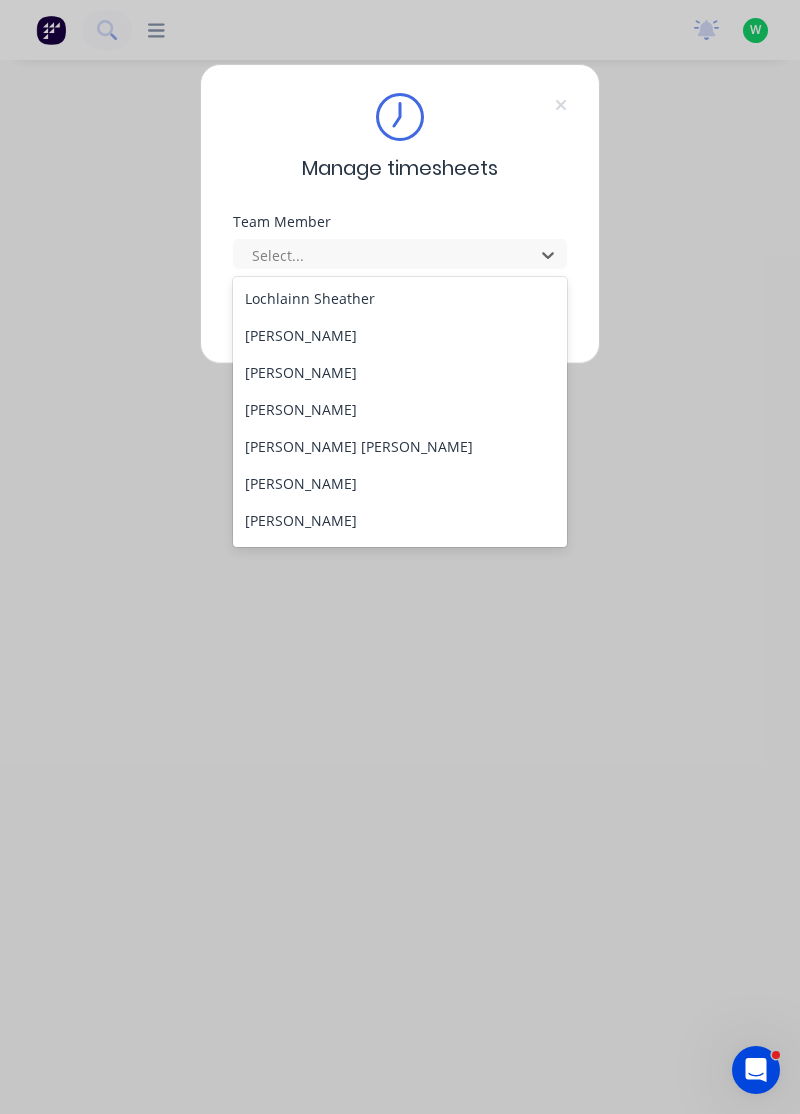 click on "Mitch Burgess" at bounding box center (400, 409) 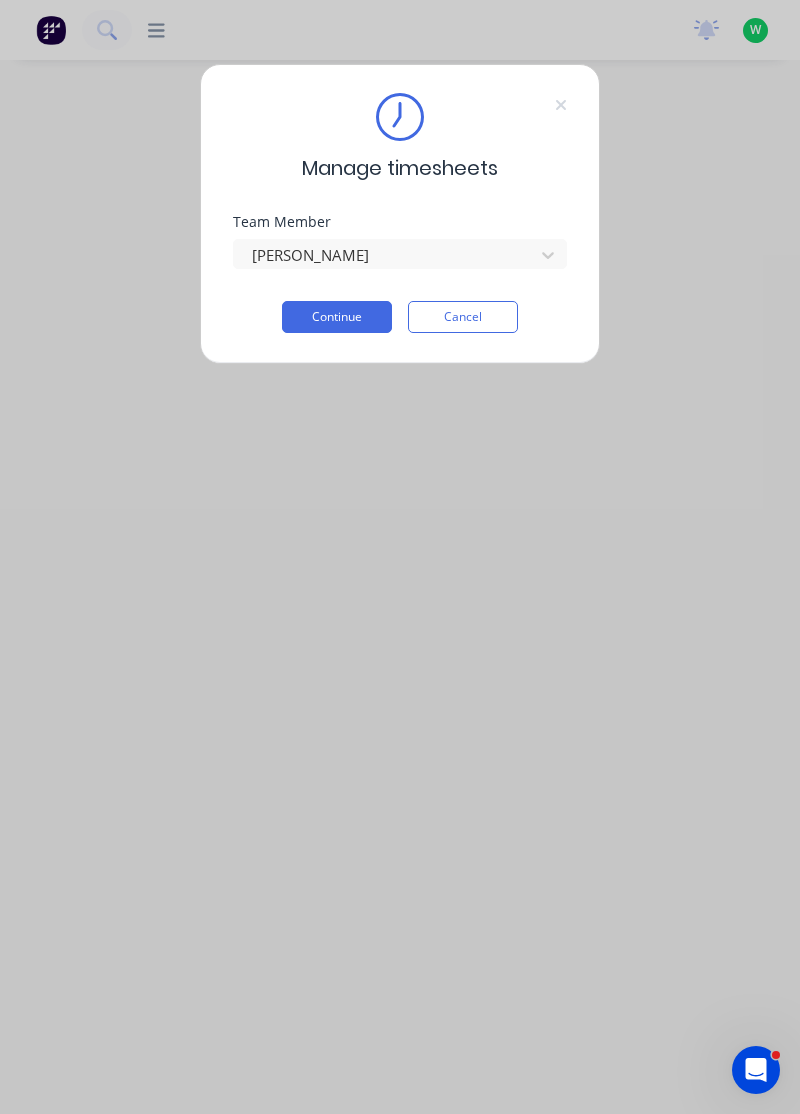 click on "Continue" at bounding box center (337, 317) 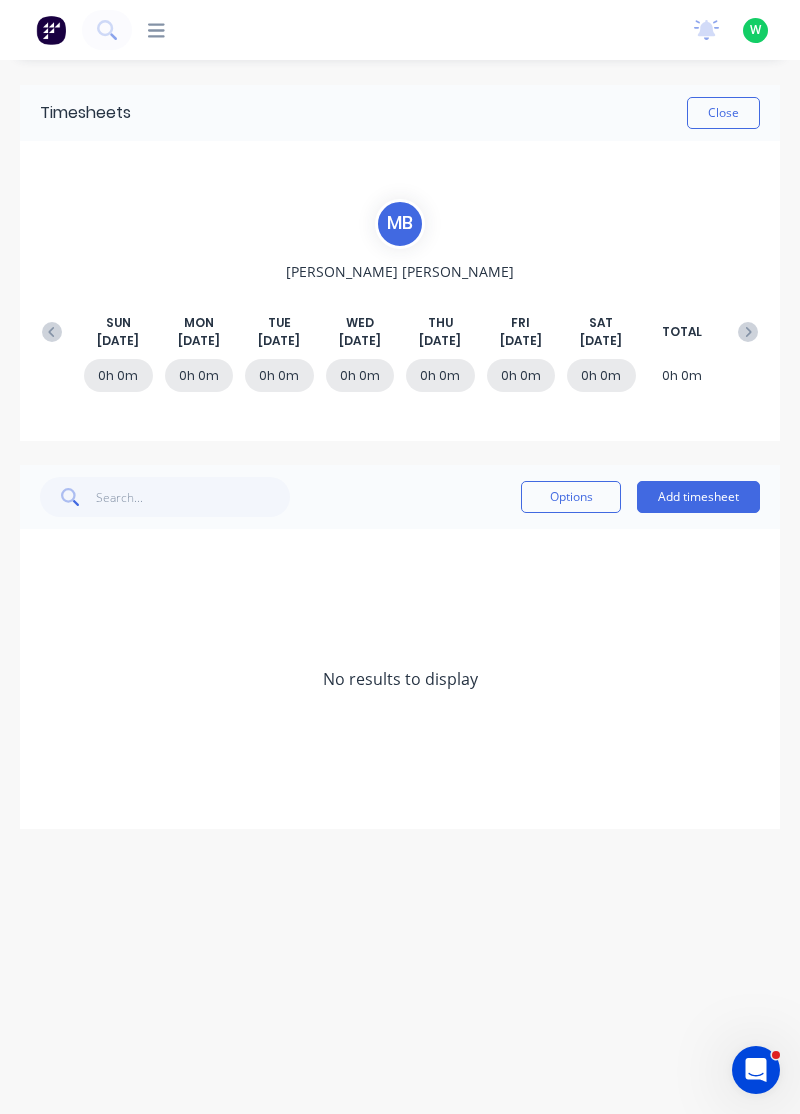 click on "Add timesheet" at bounding box center (698, 497) 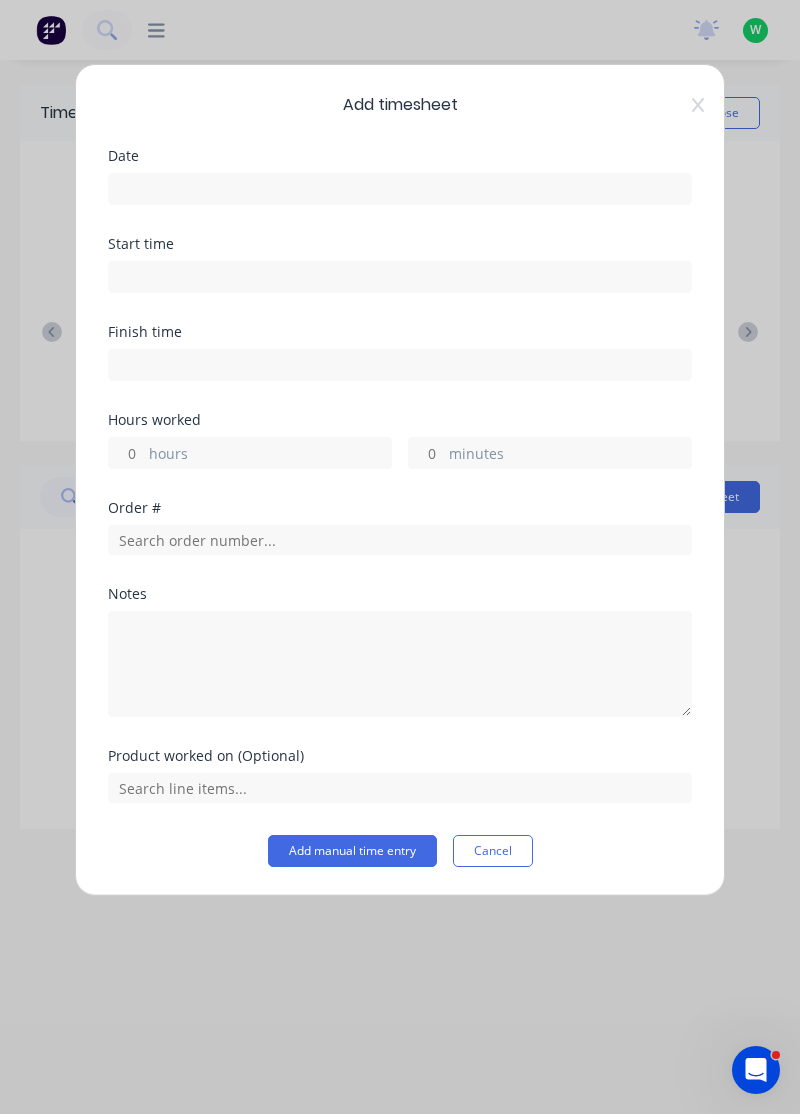click at bounding box center [400, 189] 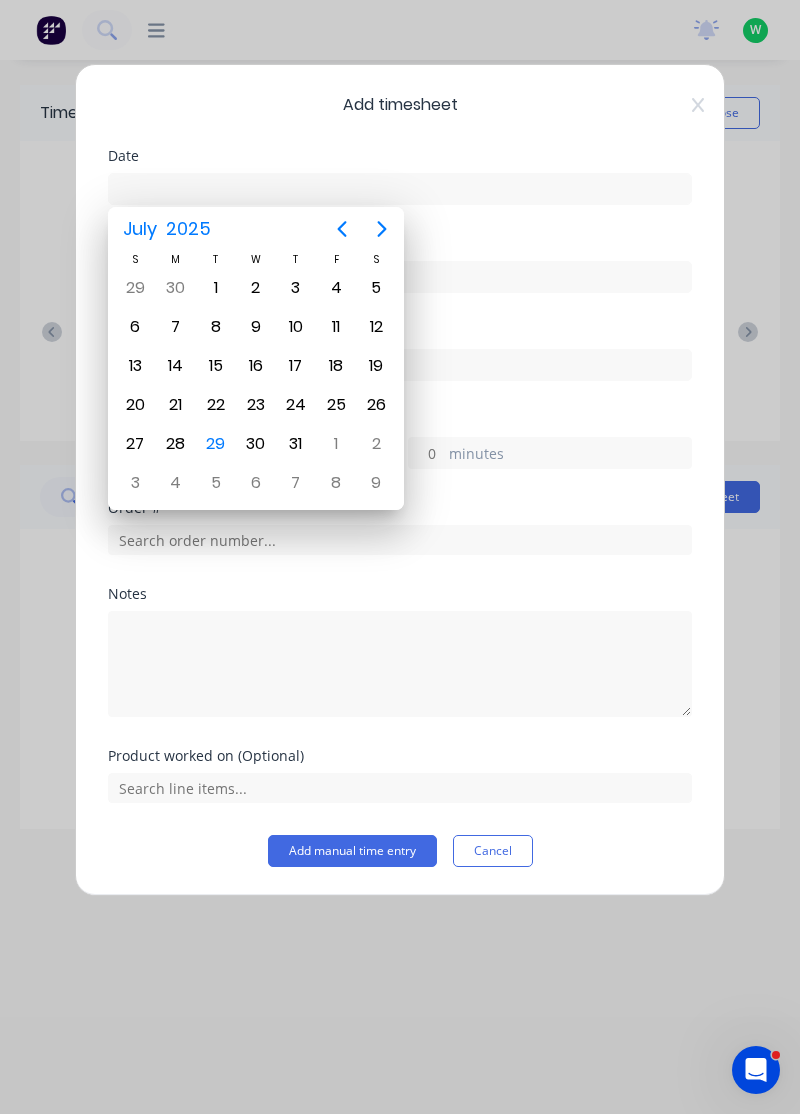 click on "29" at bounding box center (216, 444) 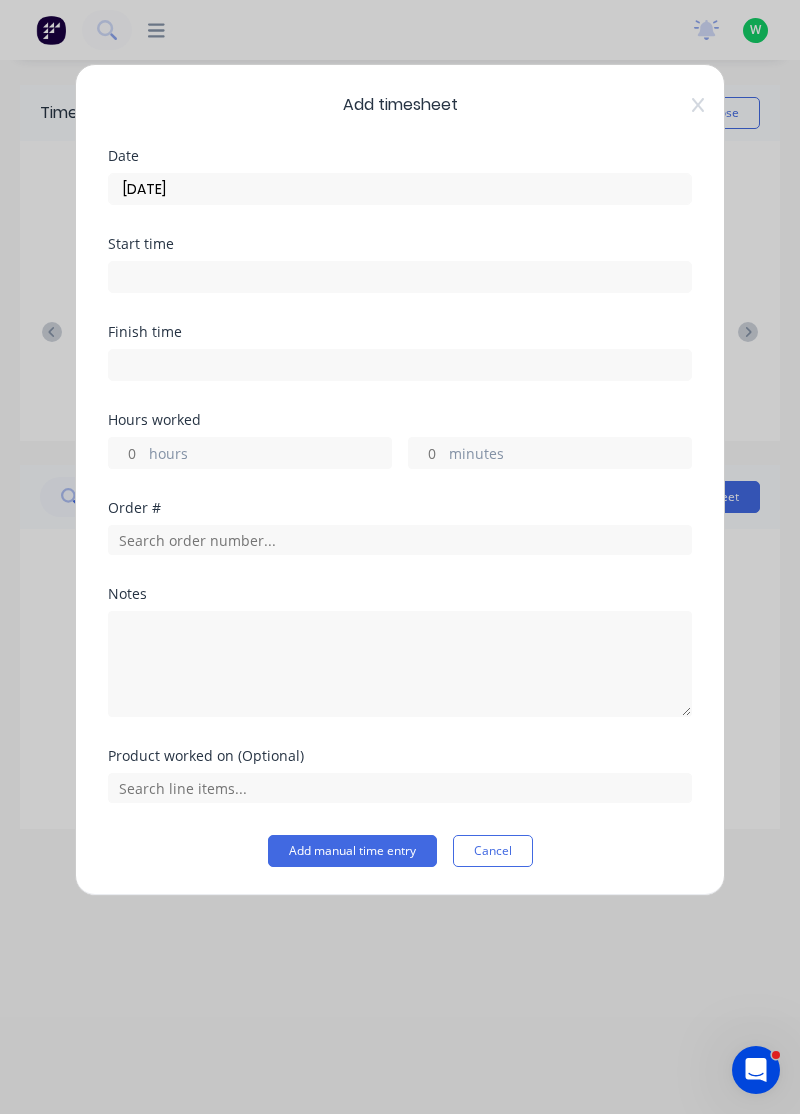 click at bounding box center [400, 277] 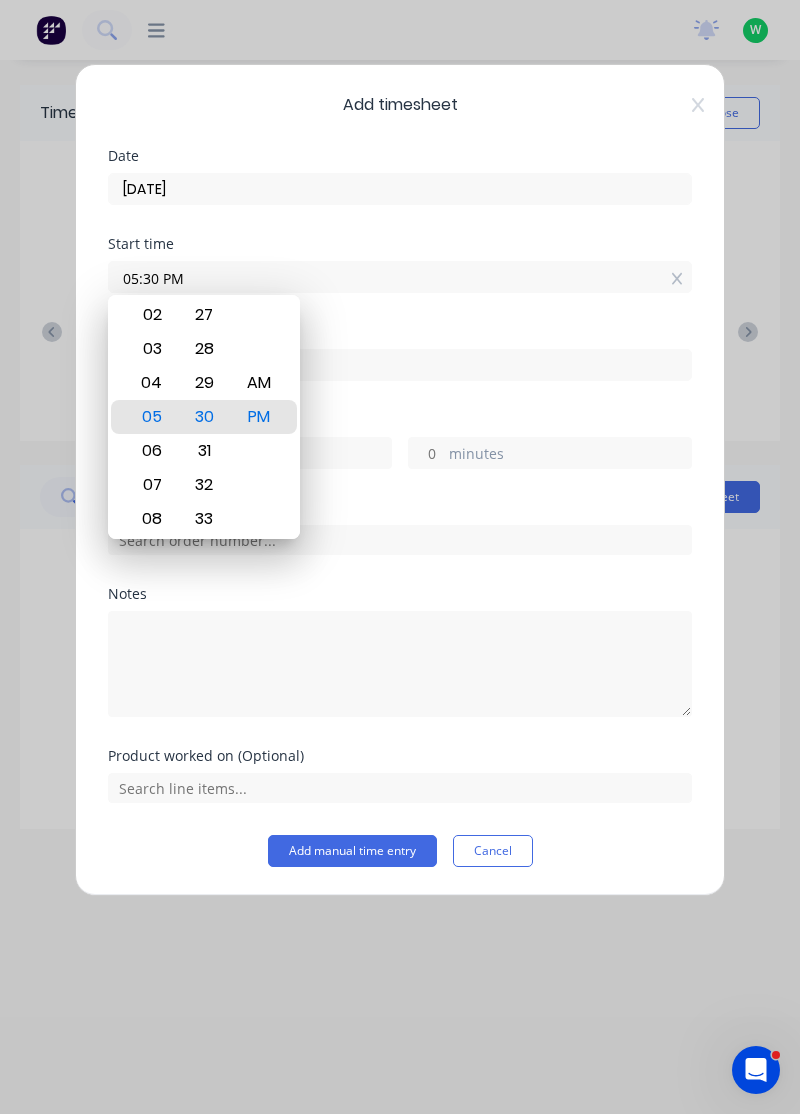 click on "05:30 PM" at bounding box center [400, 277] 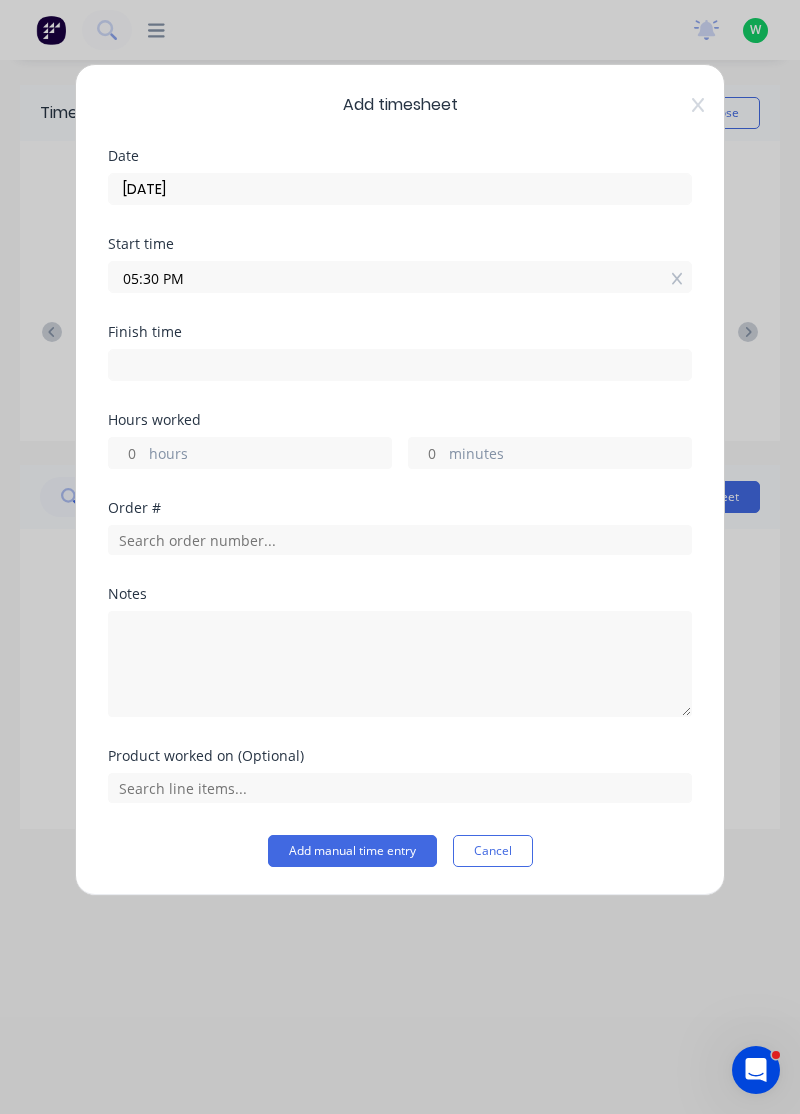 click 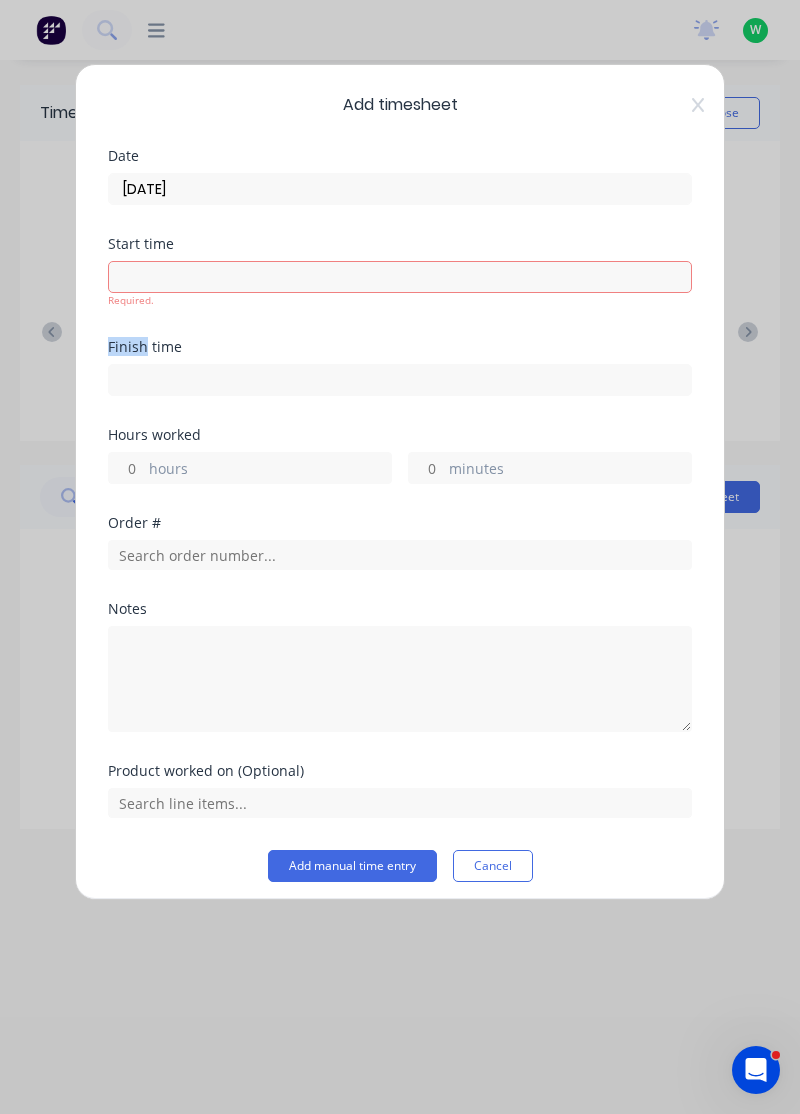 click at bounding box center [400, 380] 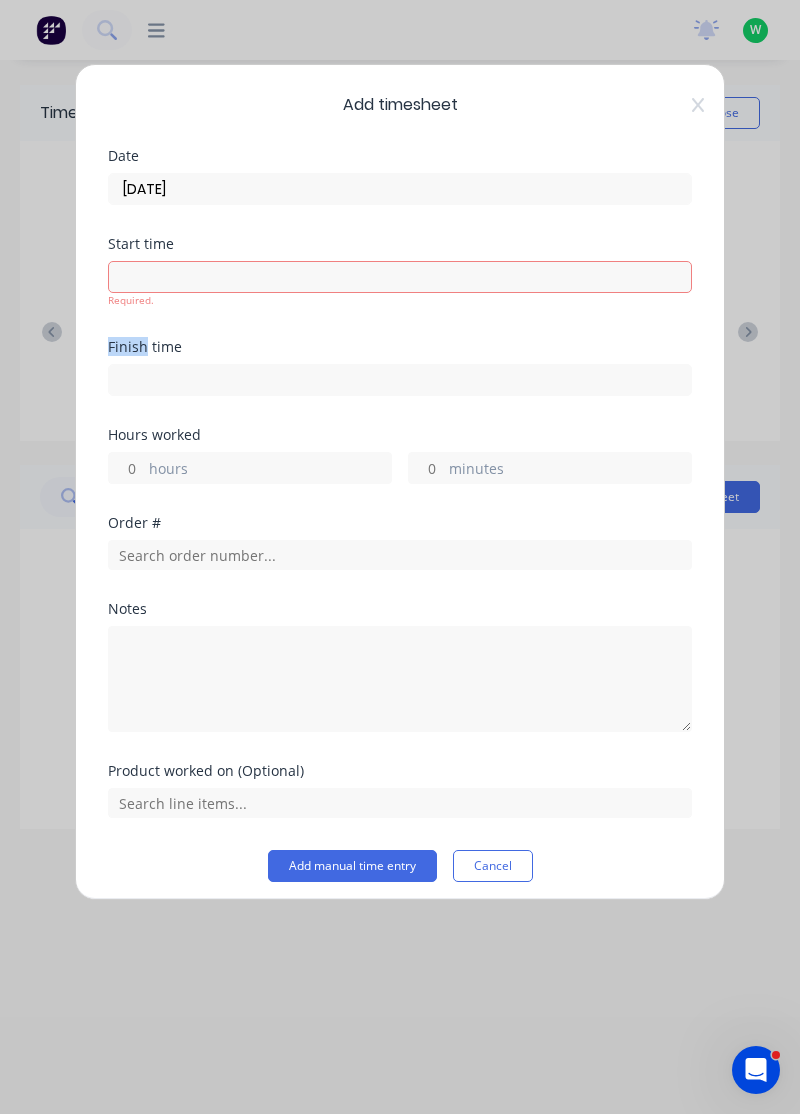 click at bounding box center [400, 380] 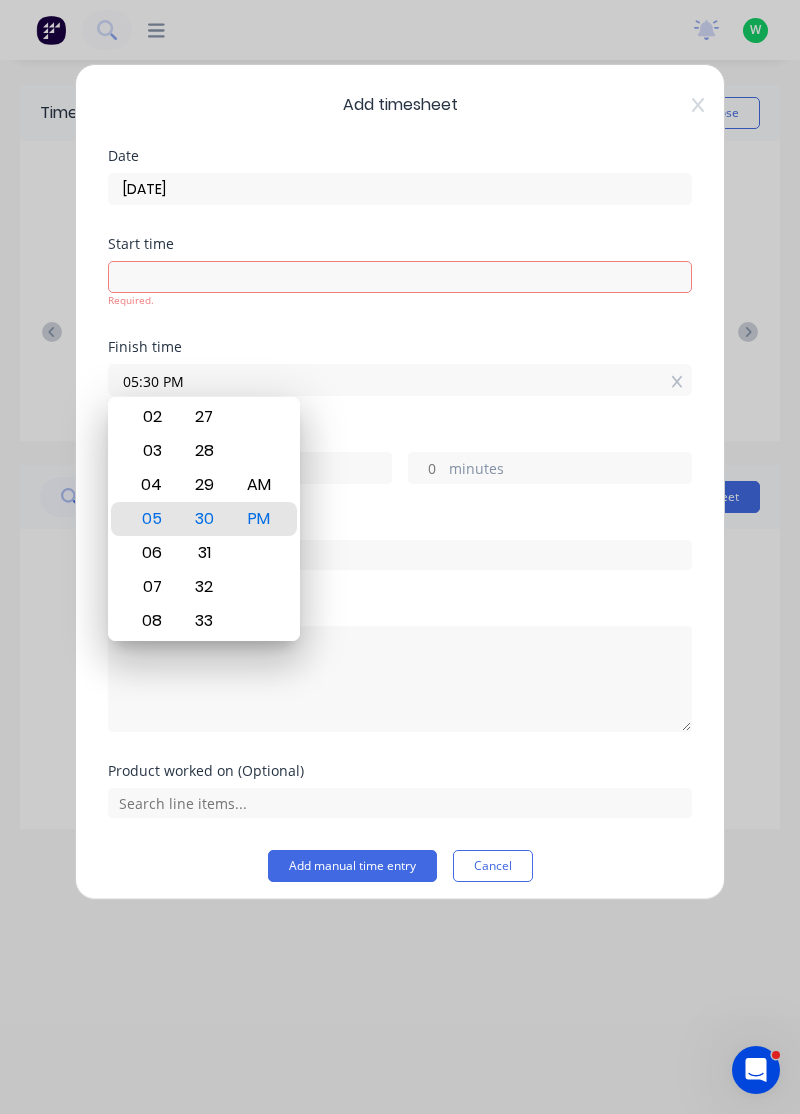 click 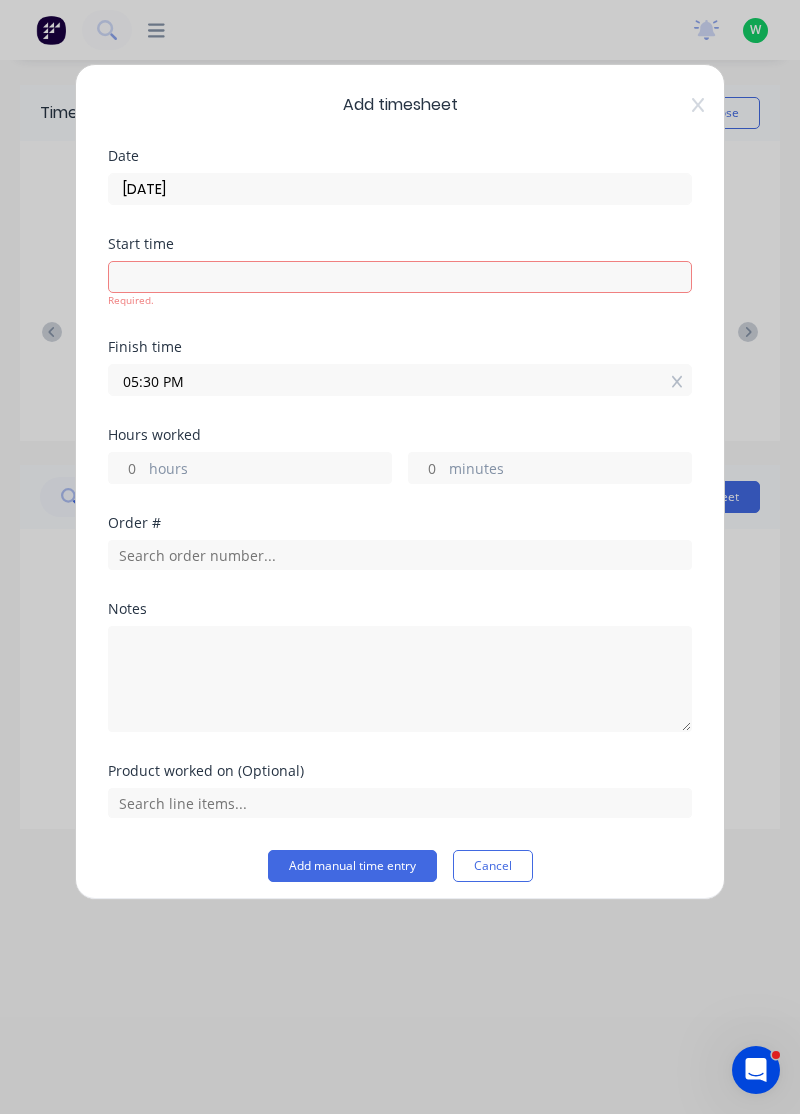 click on "05:30 PM" at bounding box center [400, 380] 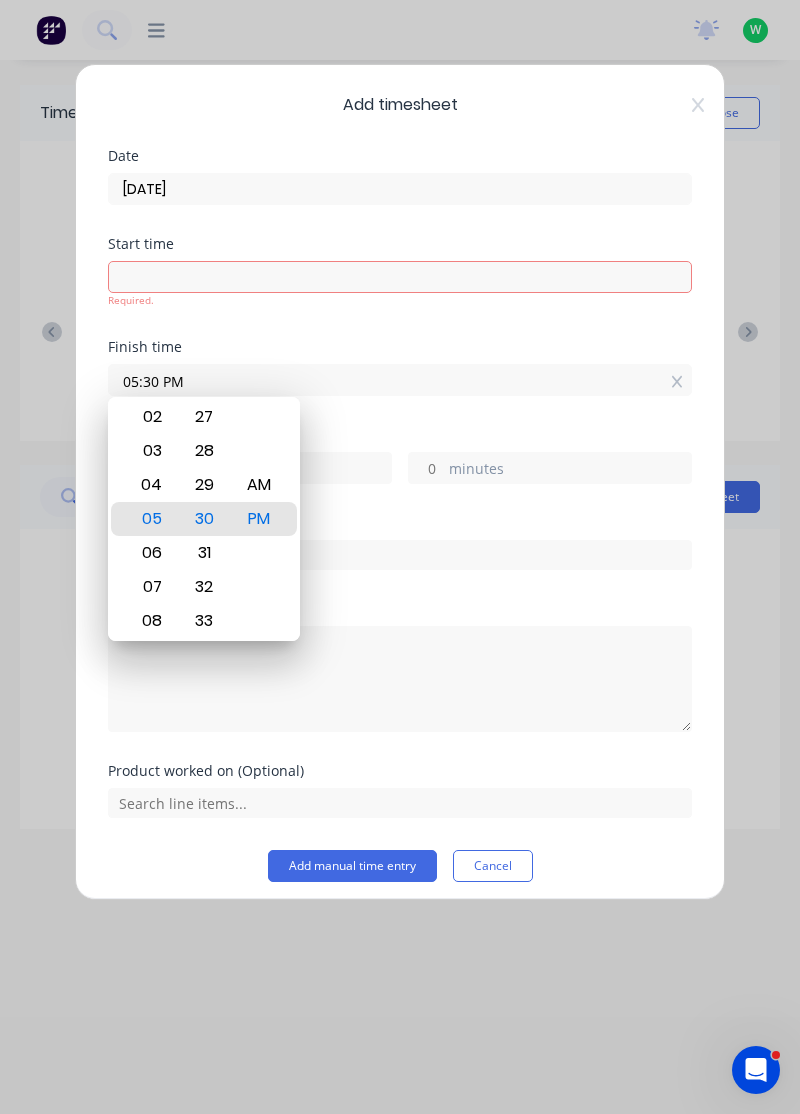 click on "Add timesheet Date 29/07/2025 Start time Required. Finish time 05:30 PM Hours worked hours minutes Order # Notes Product worked on (Optional) Add manual time entry   Cancel" at bounding box center (400, 482) 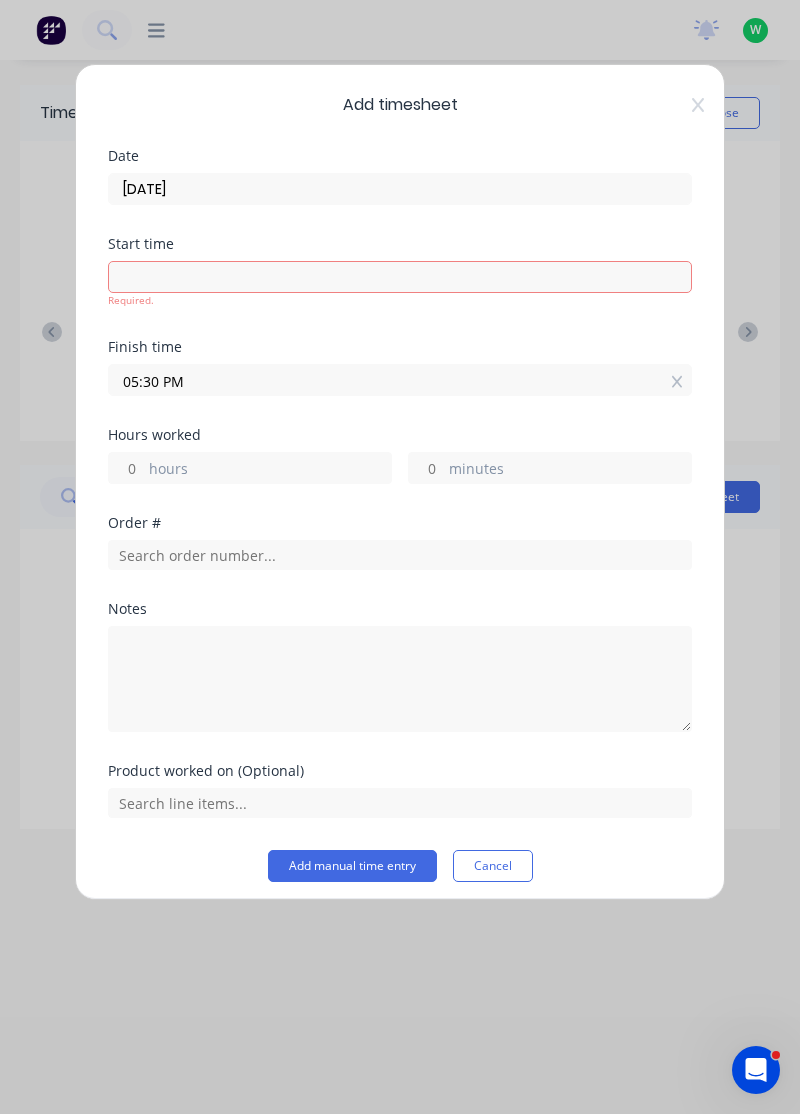 click on "05:30 PM" at bounding box center (400, 380) 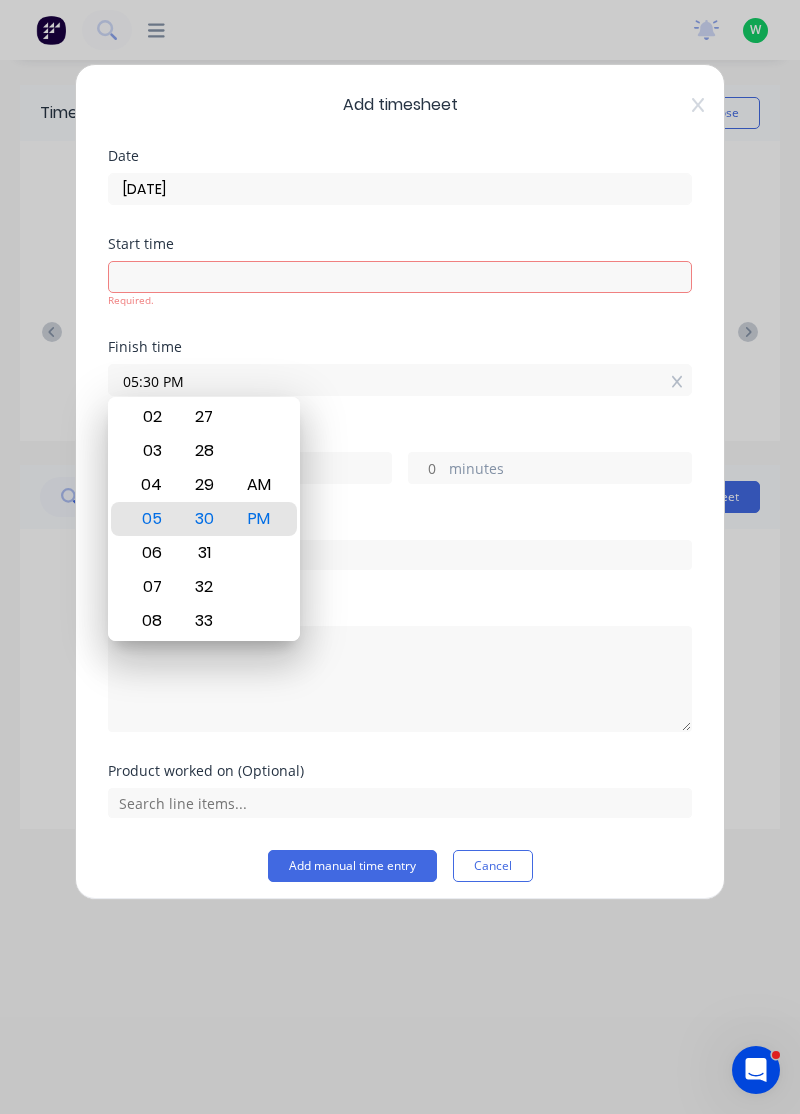 click 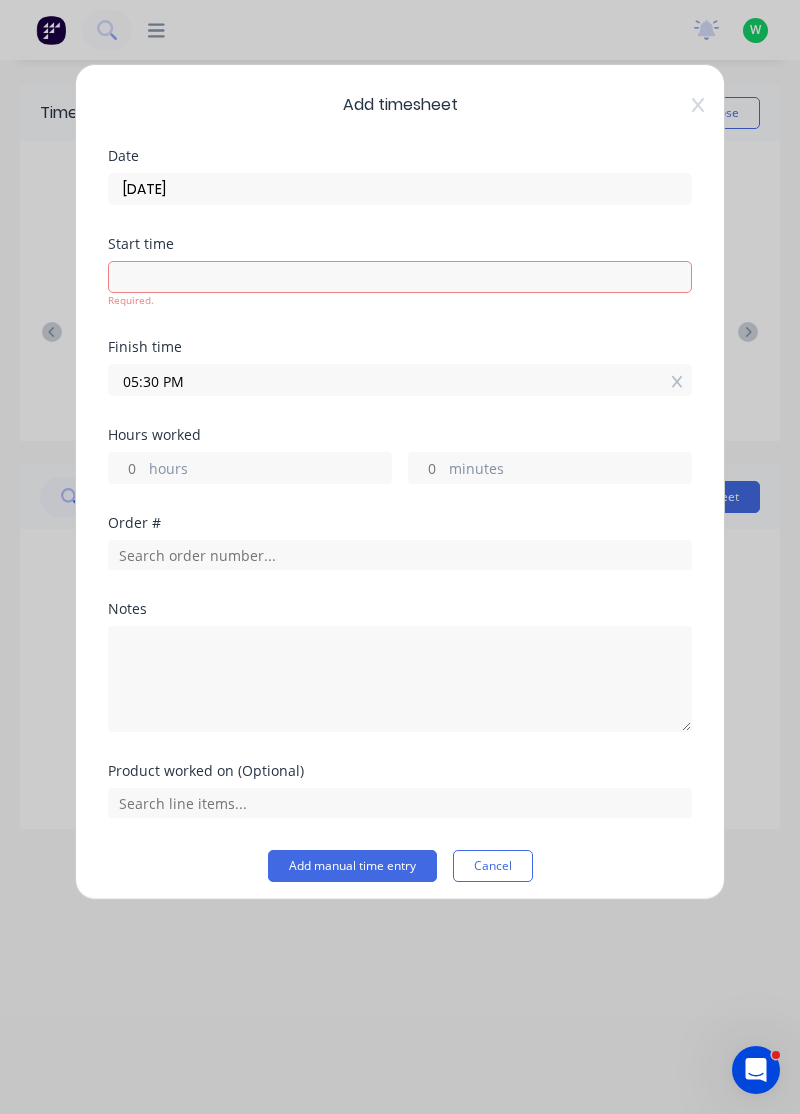 click on "05:30 PM" at bounding box center (400, 380) 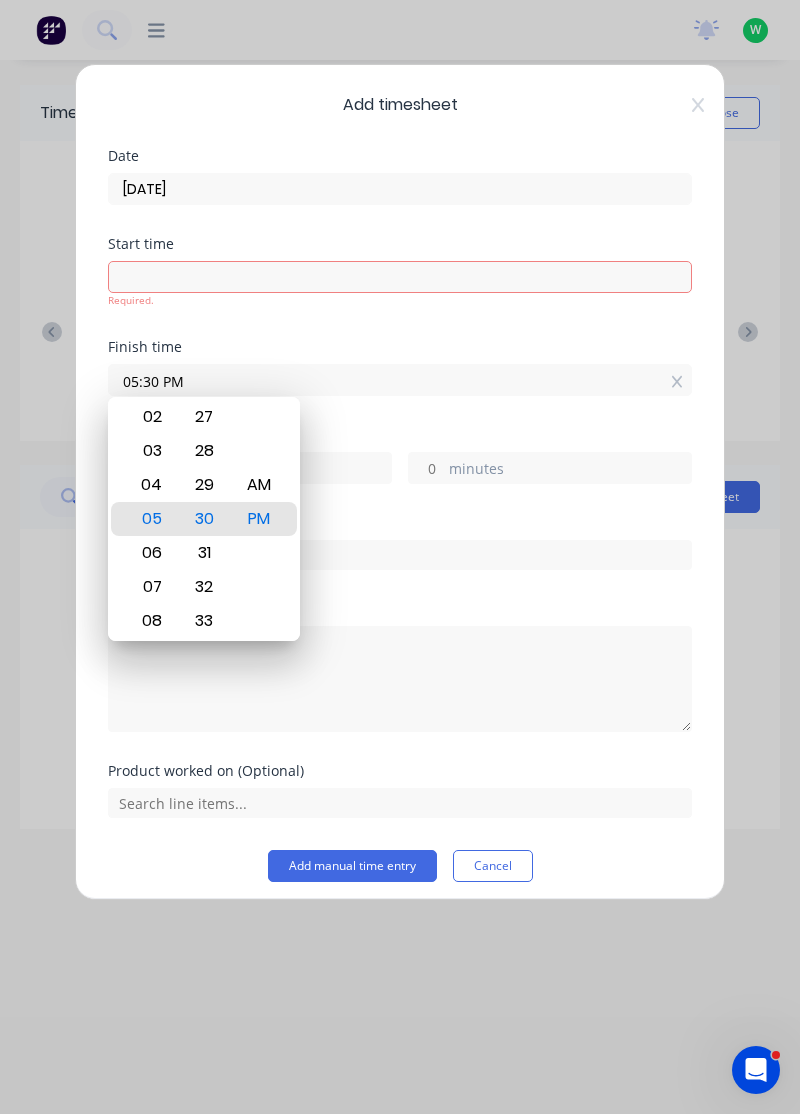 click on "05:30 PM" at bounding box center [400, 380] 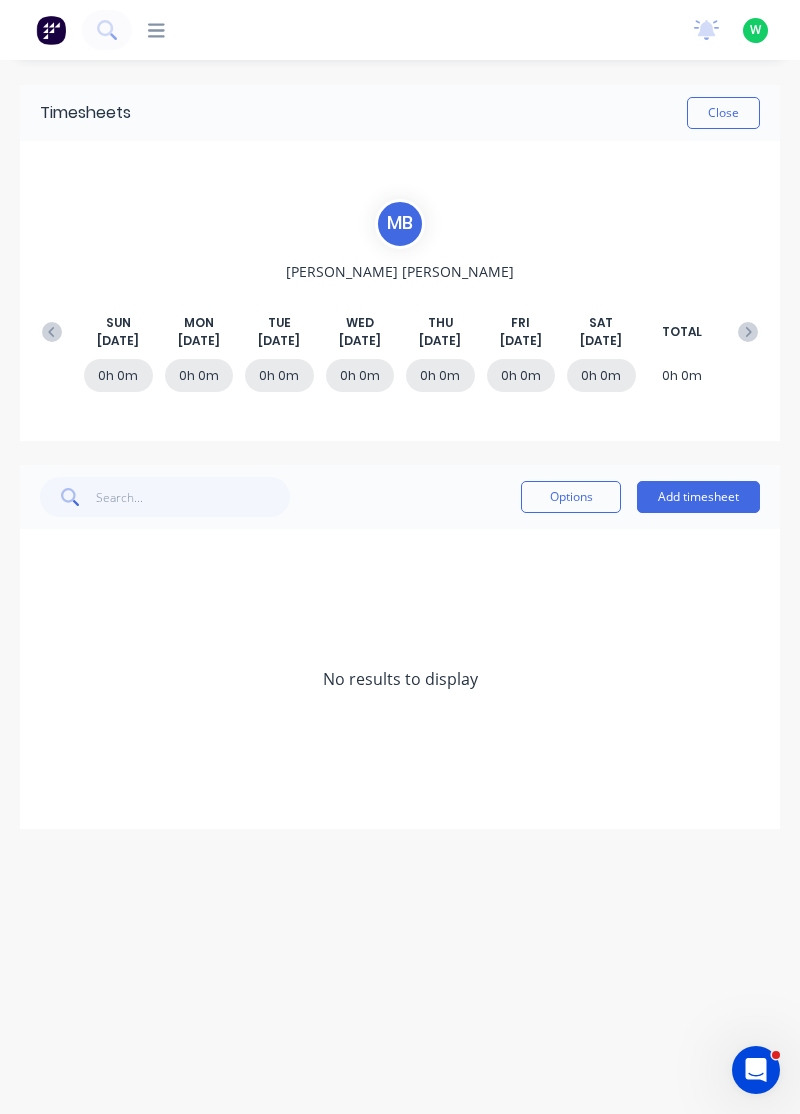 click on "Add timesheet" at bounding box center (698, 497) 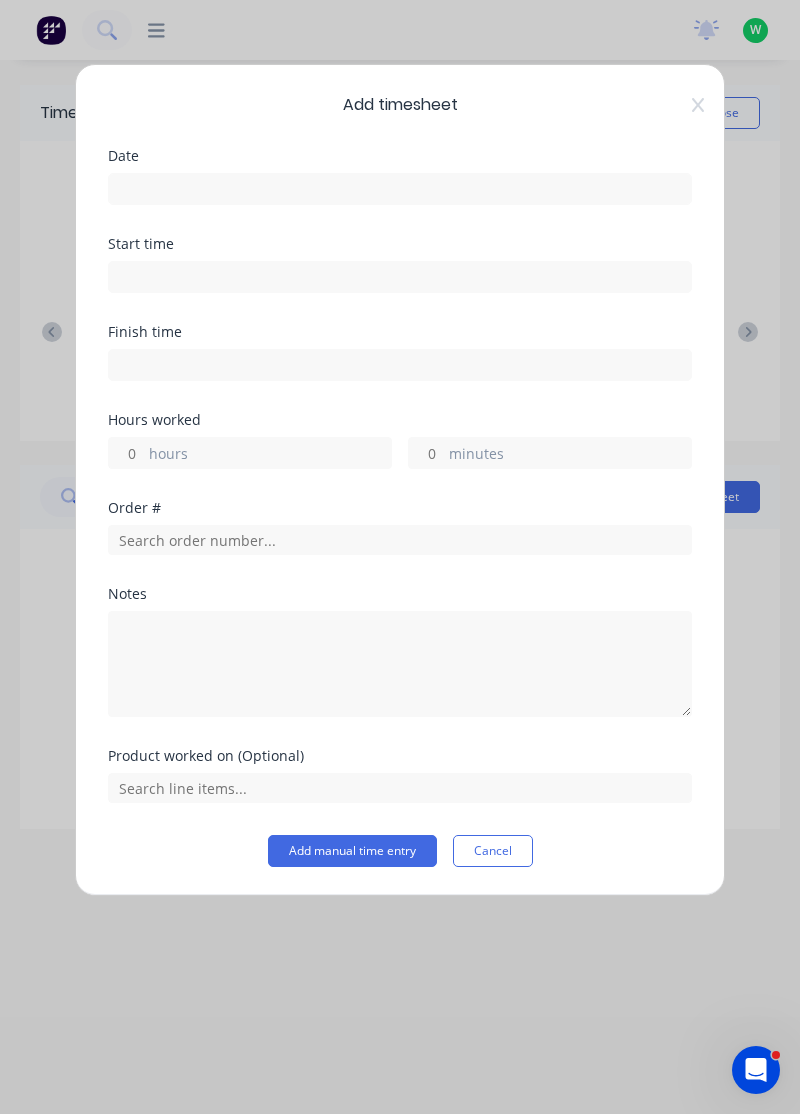 click at bounding box center [400, 189] 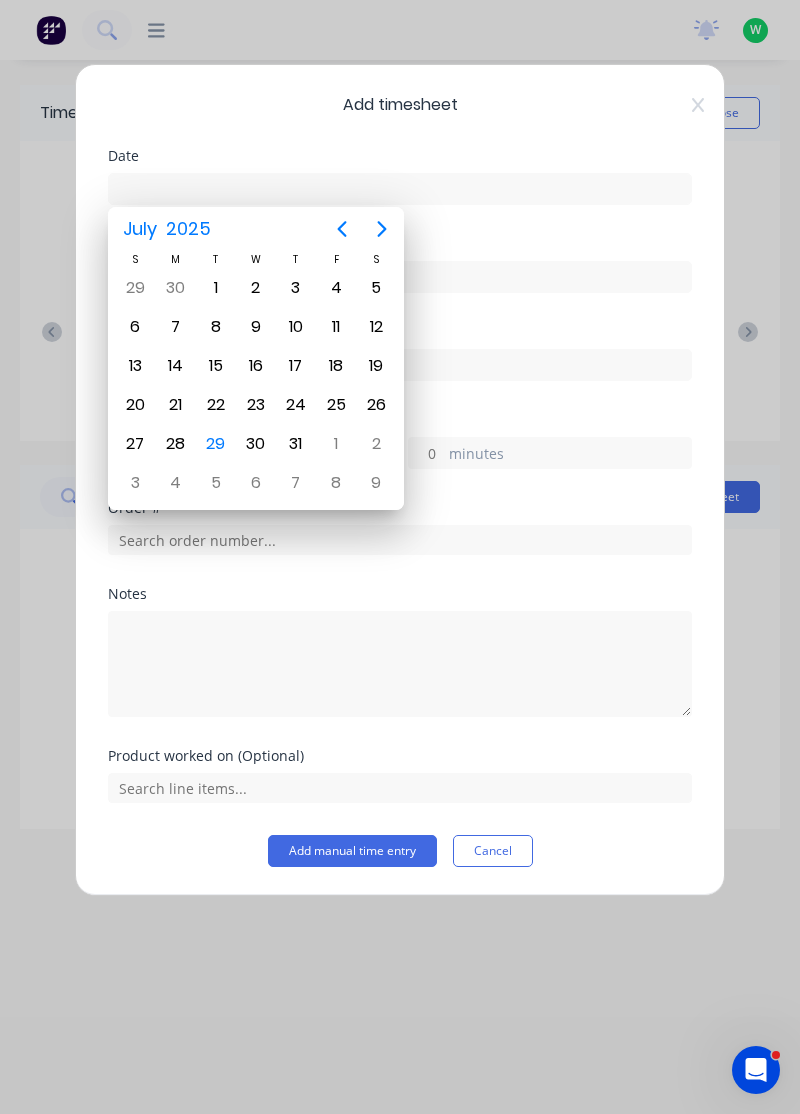 click on "29" at bounding box center (216, 444) 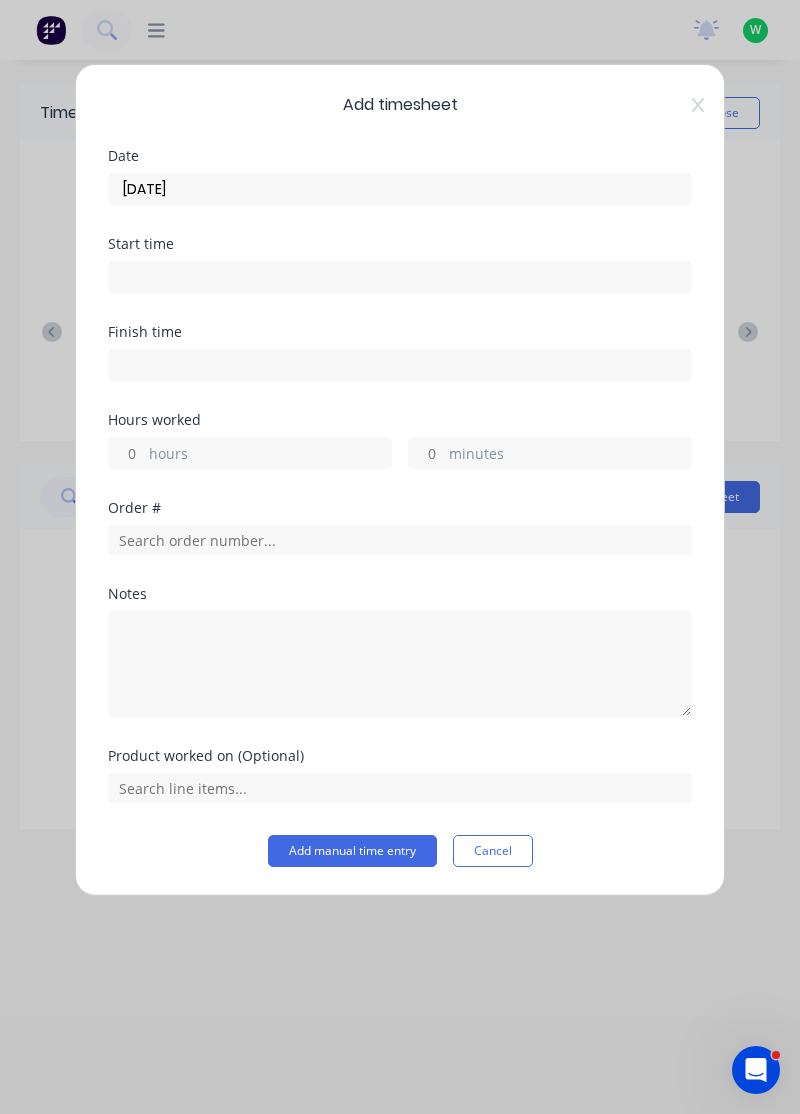click on "hours" at bounding box center (270, 455) 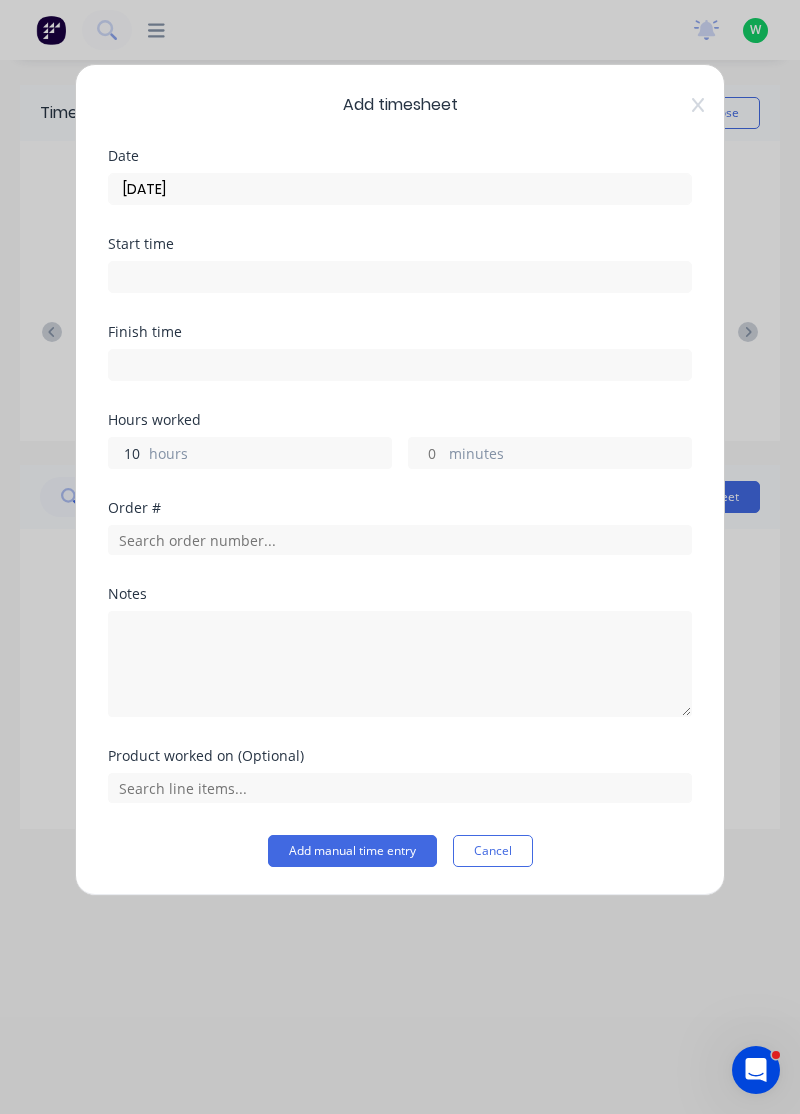 type on "10" 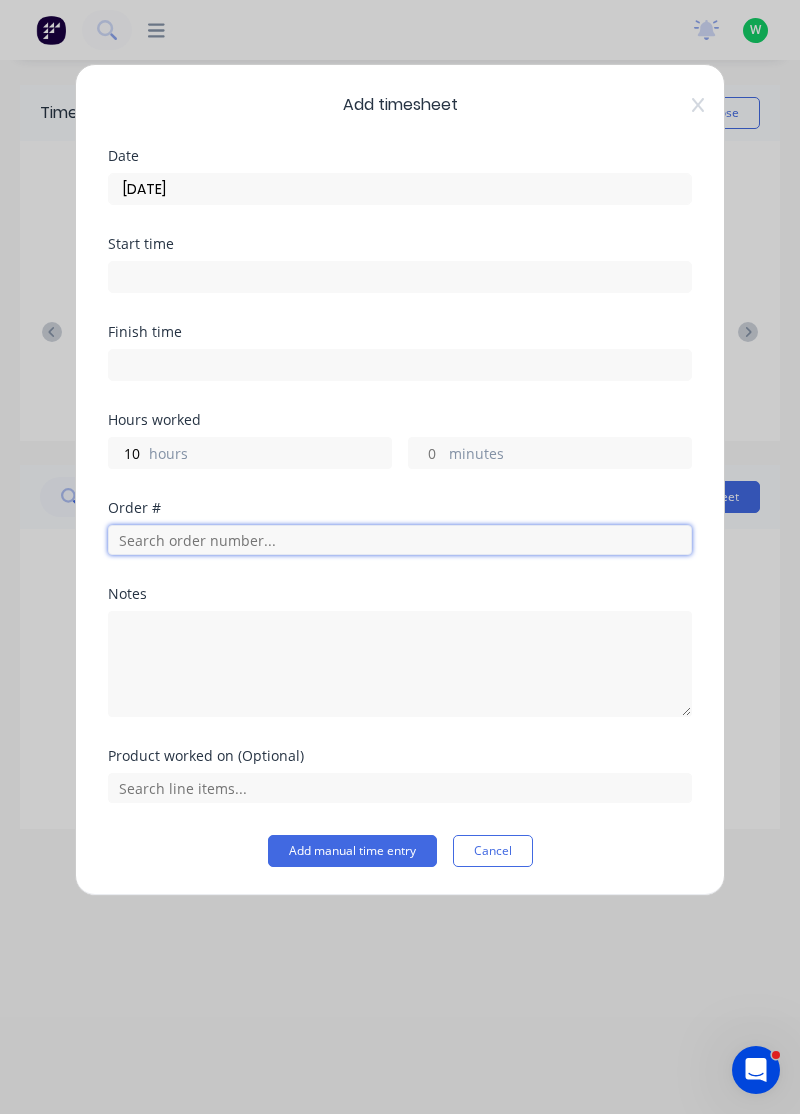 click at bounding box center [400, 540] 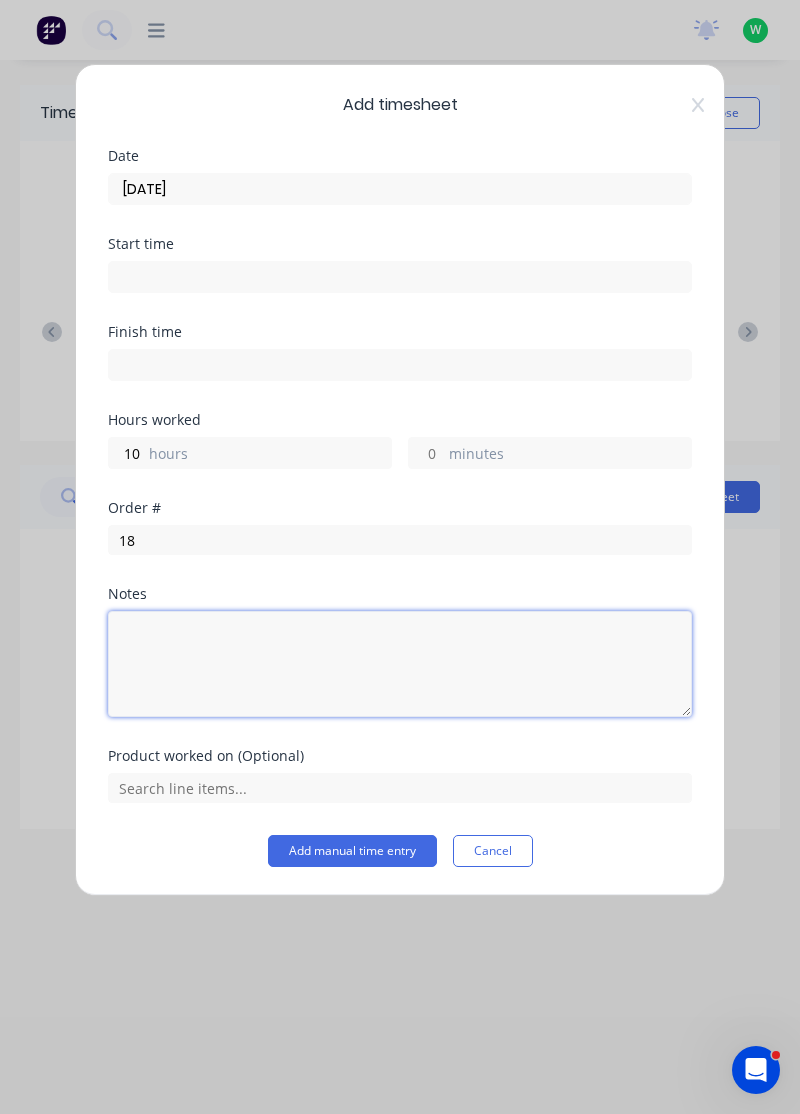 click at bounding box center (400, 664) 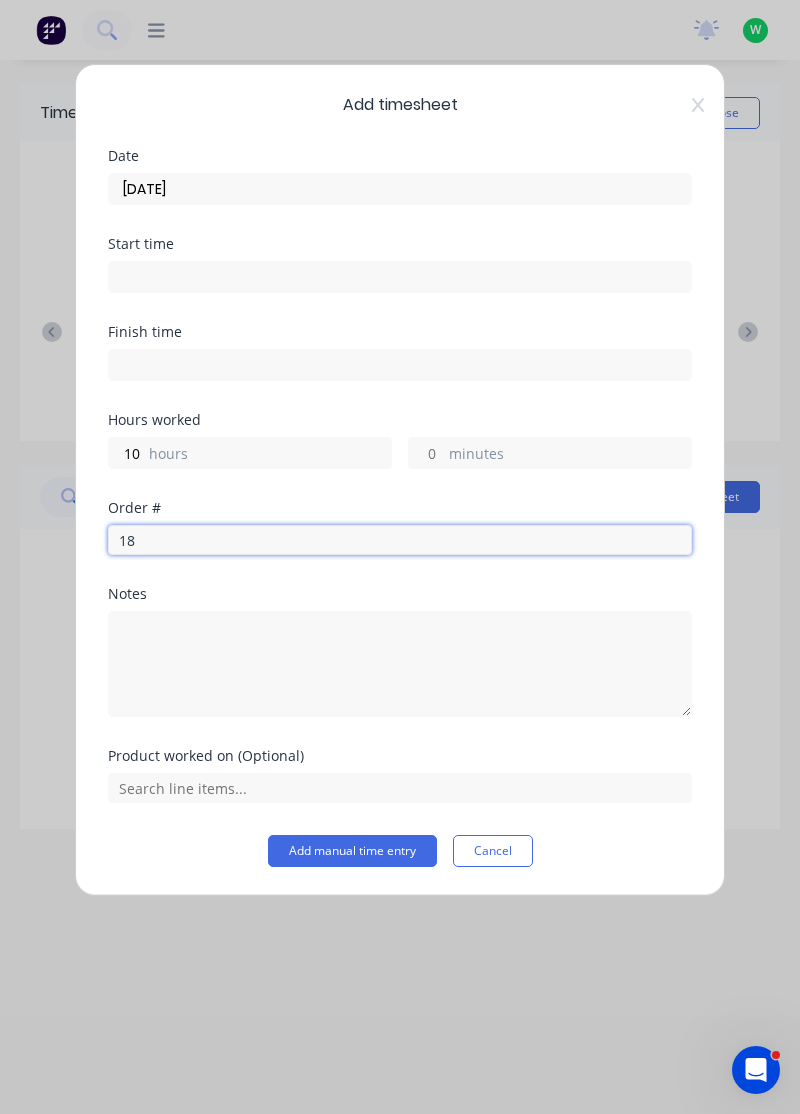 click on "18" at bounding box center (400, 540) 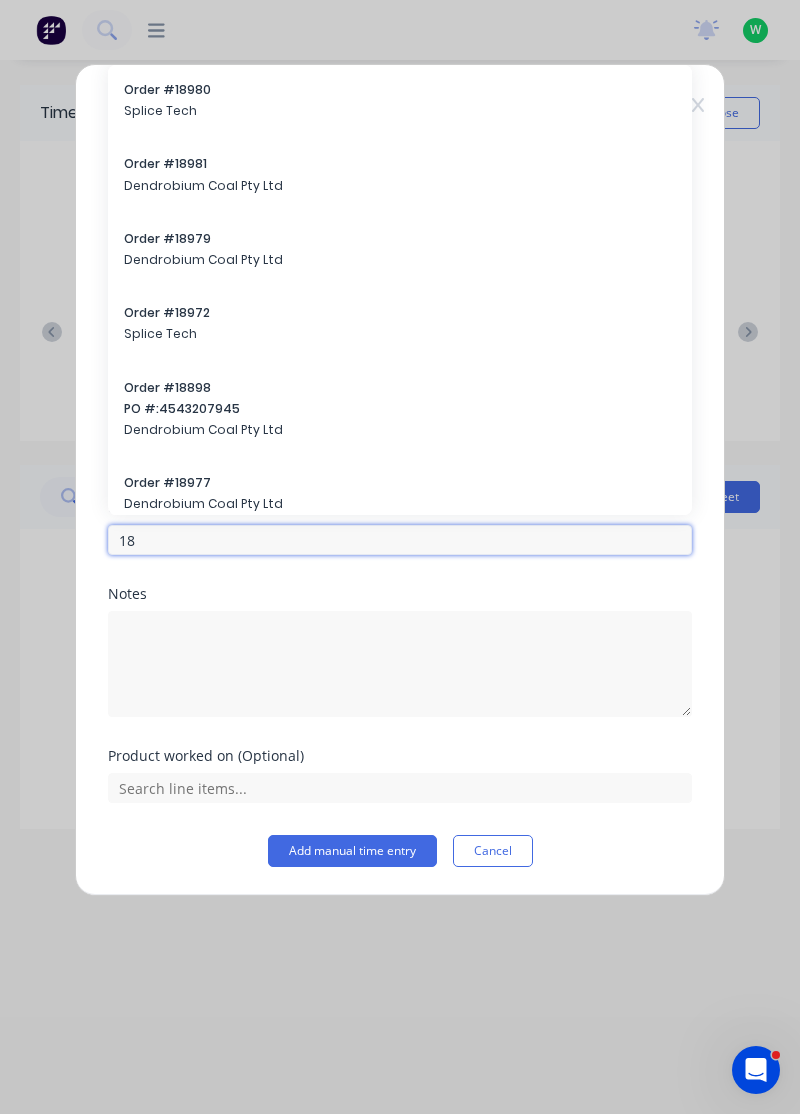 click on "18" at bounding box center [400, 540] 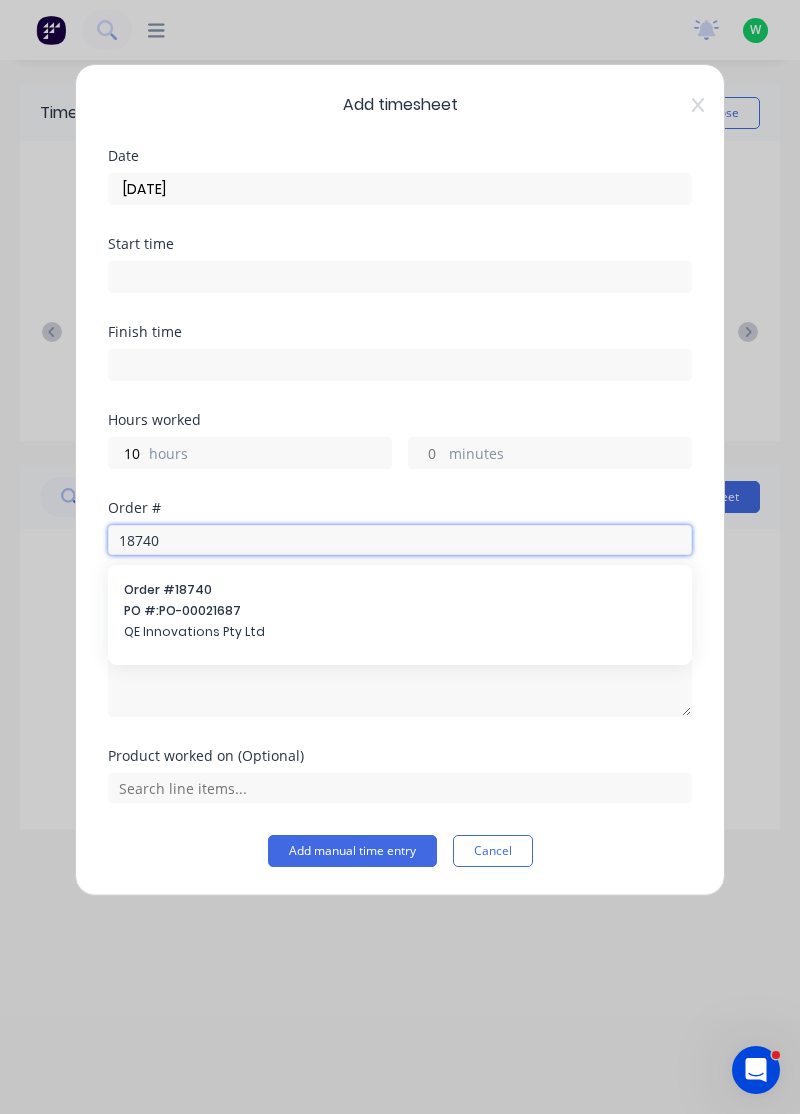 type on "18740" 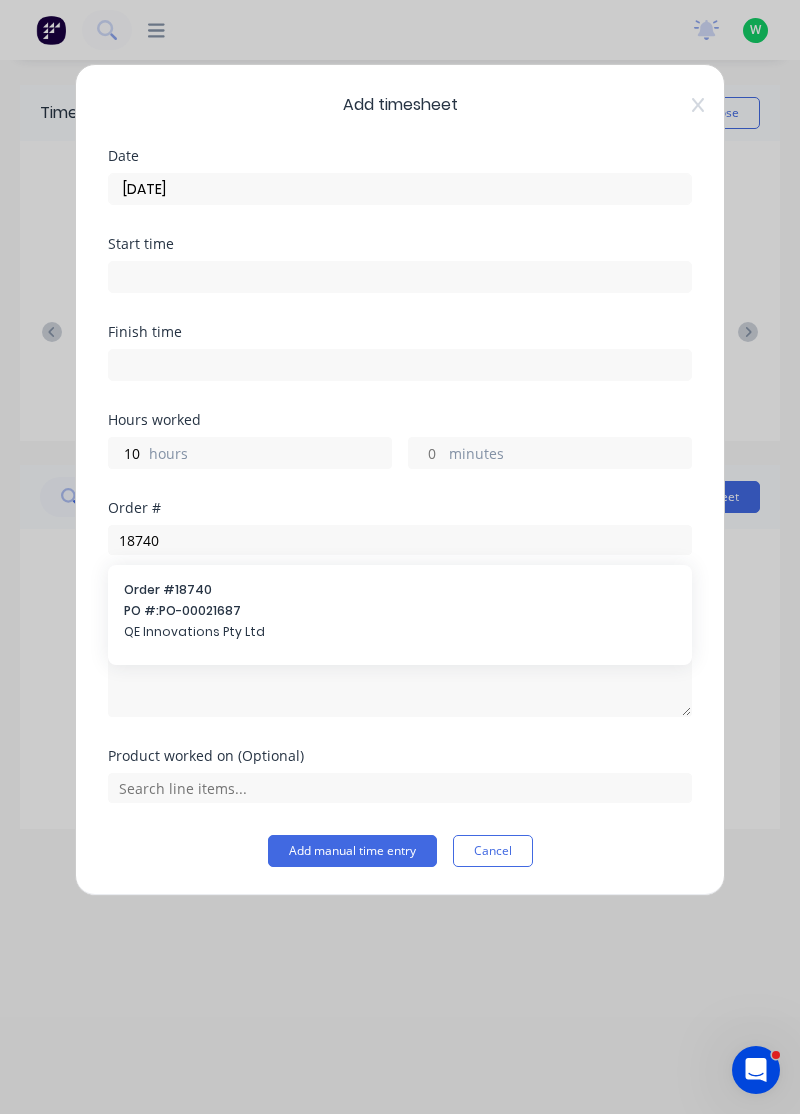 click on "QE Innovations Pty Ltd" at bounding box center [400, 632] 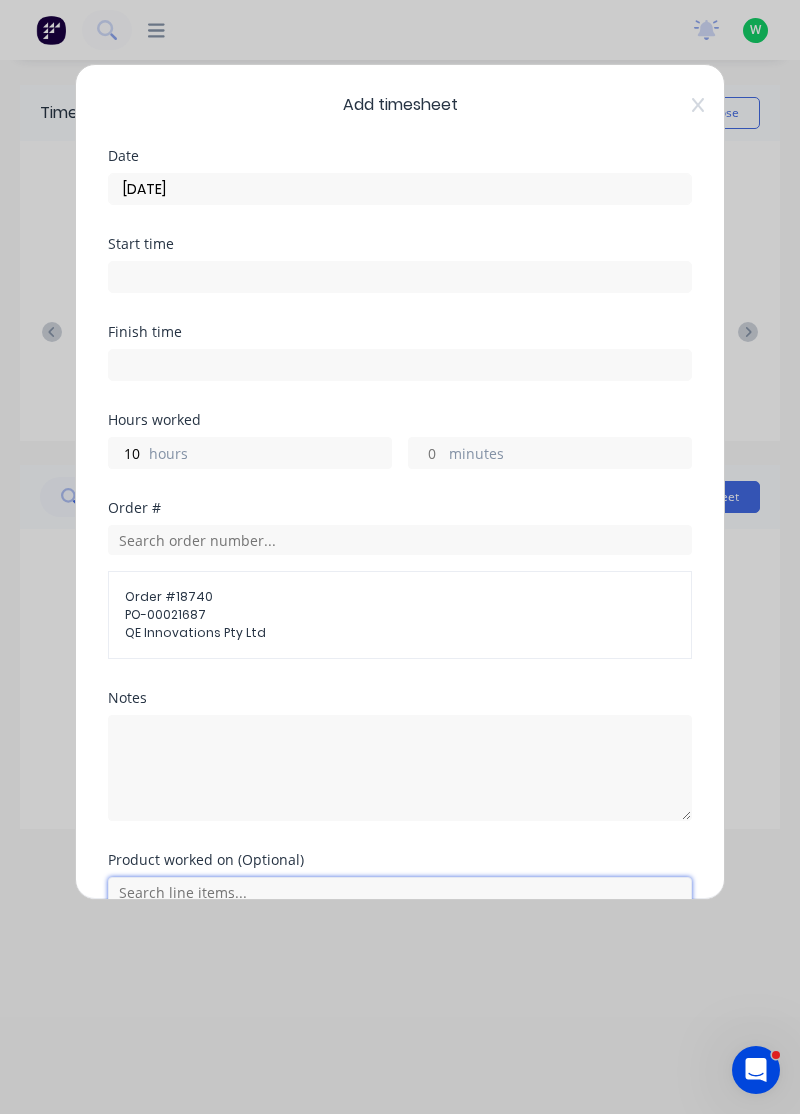 click at bounding box center (400, 892) 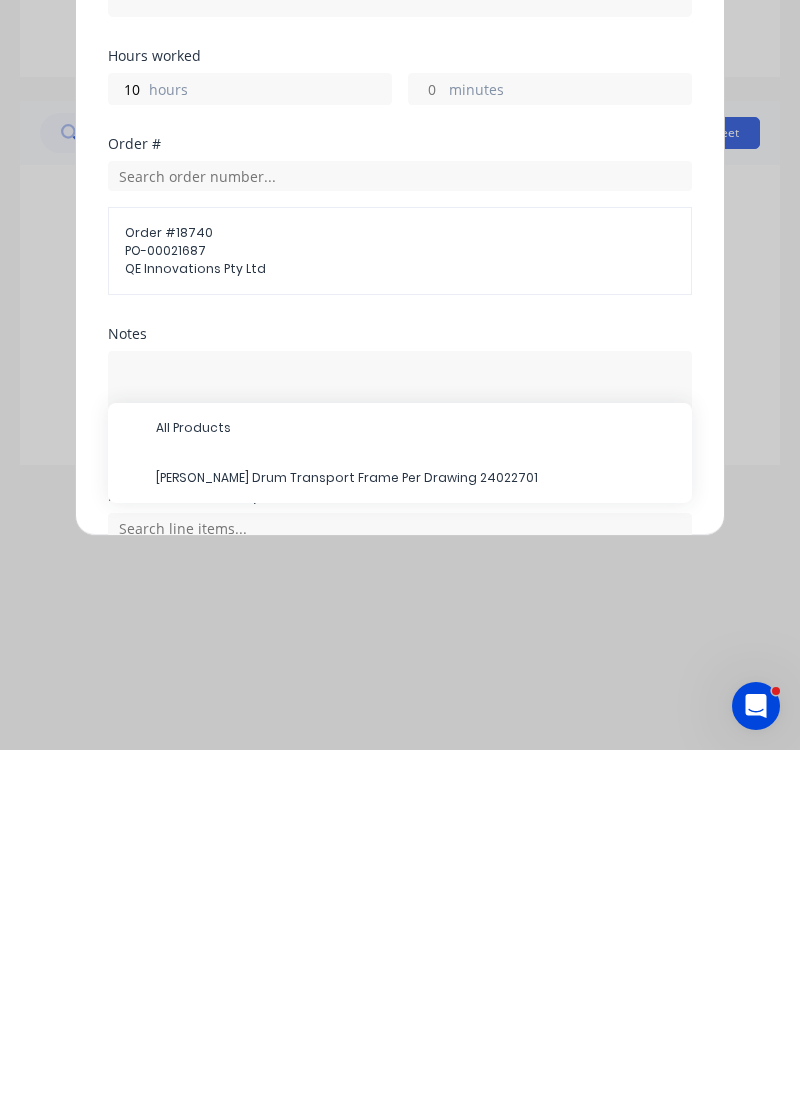 click on "Shearer Drum Transport Frame Per Drawing 24022701" at bounding box center [416, 842] 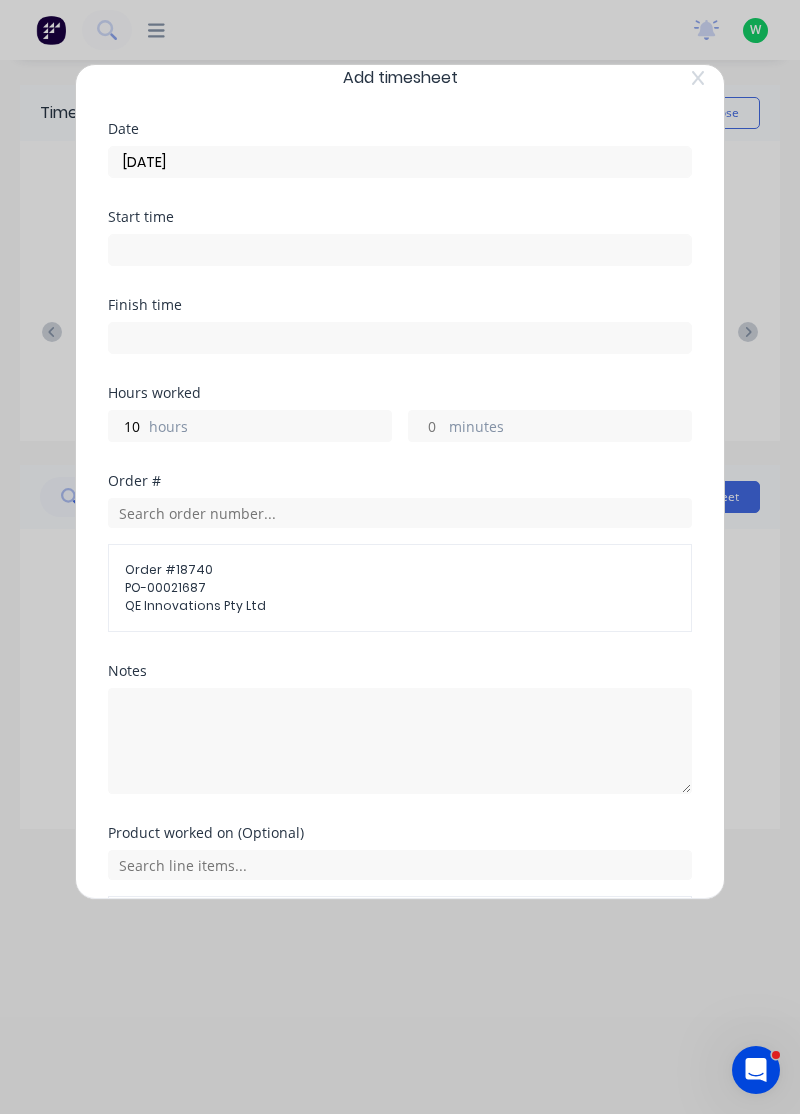 scroll, scrollTop: 92, scrollLeft: 0, axis: vertical 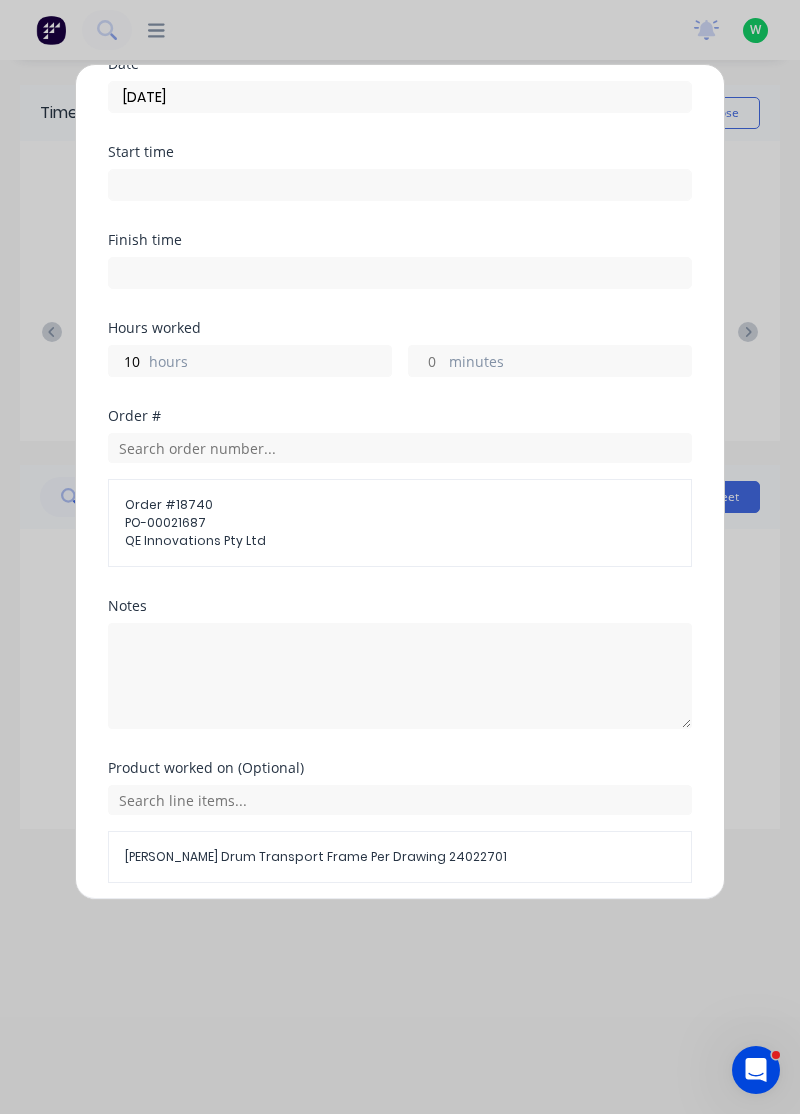 click on "Add manual time entry" at bounding box center (352, 931) 